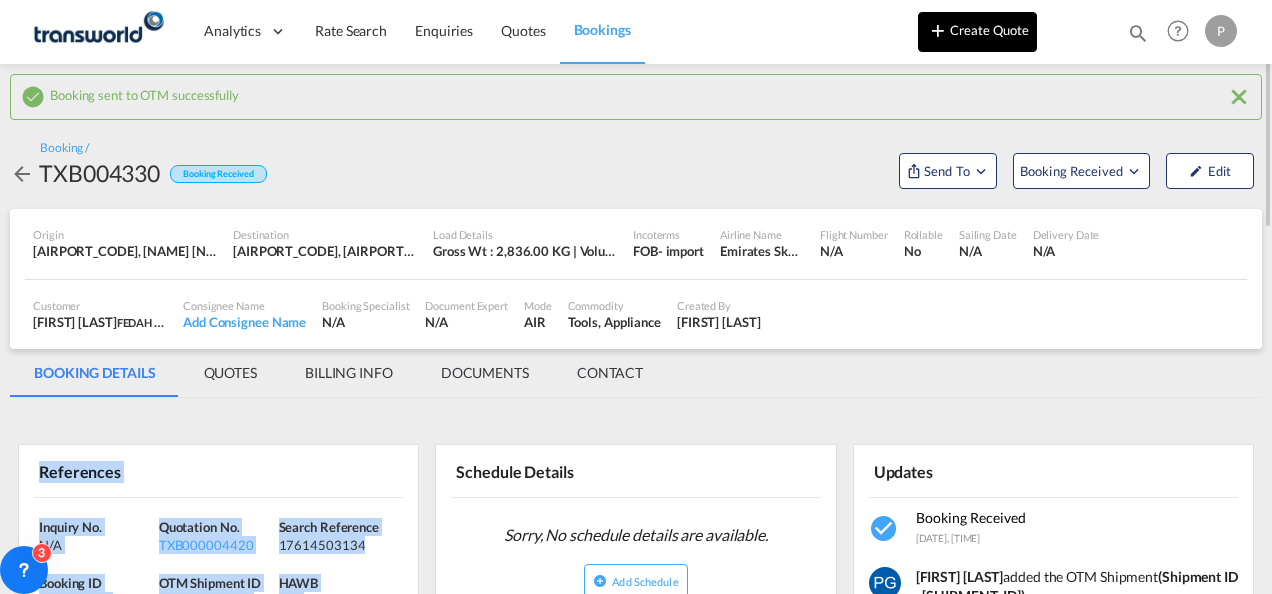 scroll, scrollTop: 0, scrollLeft: 0, axis: both 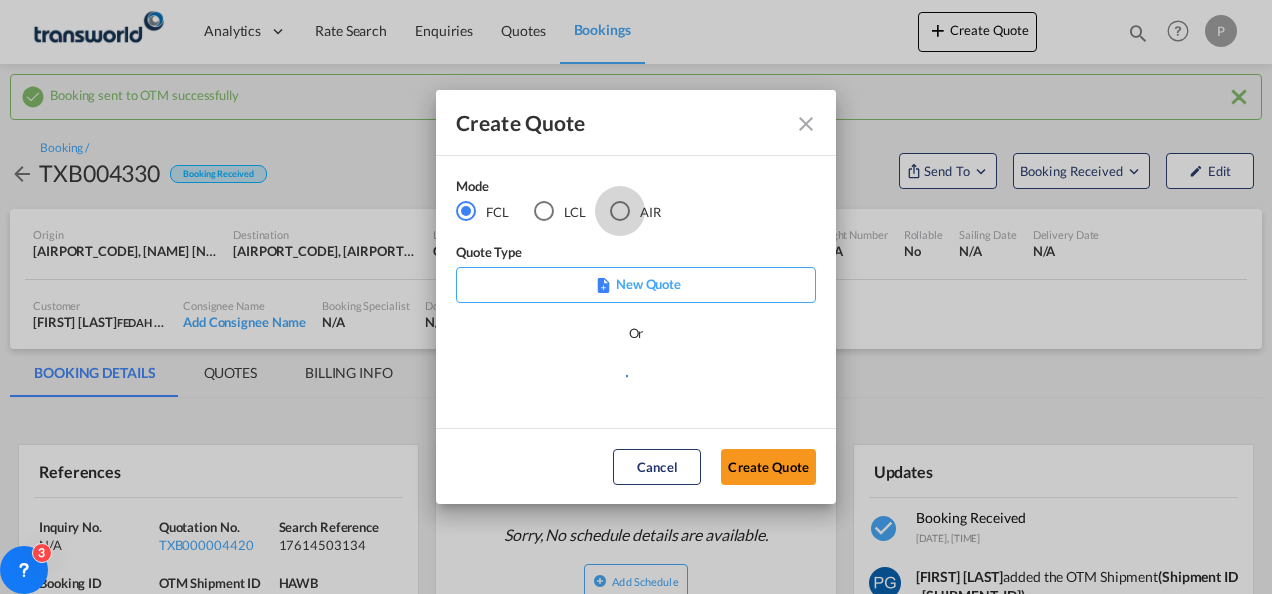click at bounding box center [620, 211] 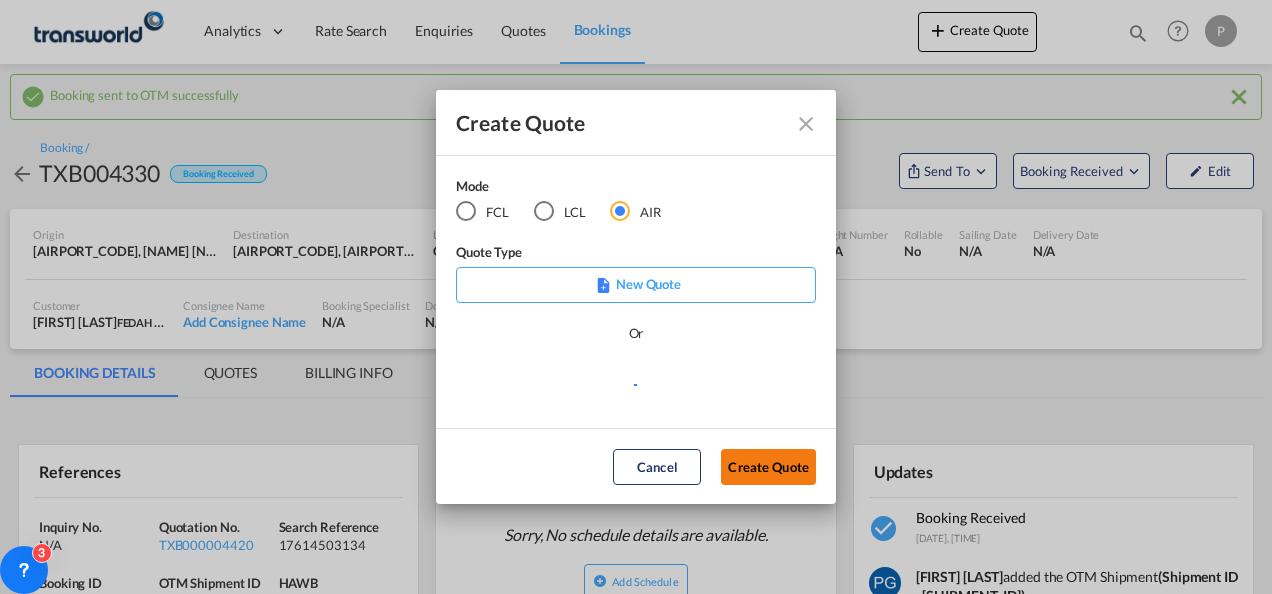 click on "Create Quote" 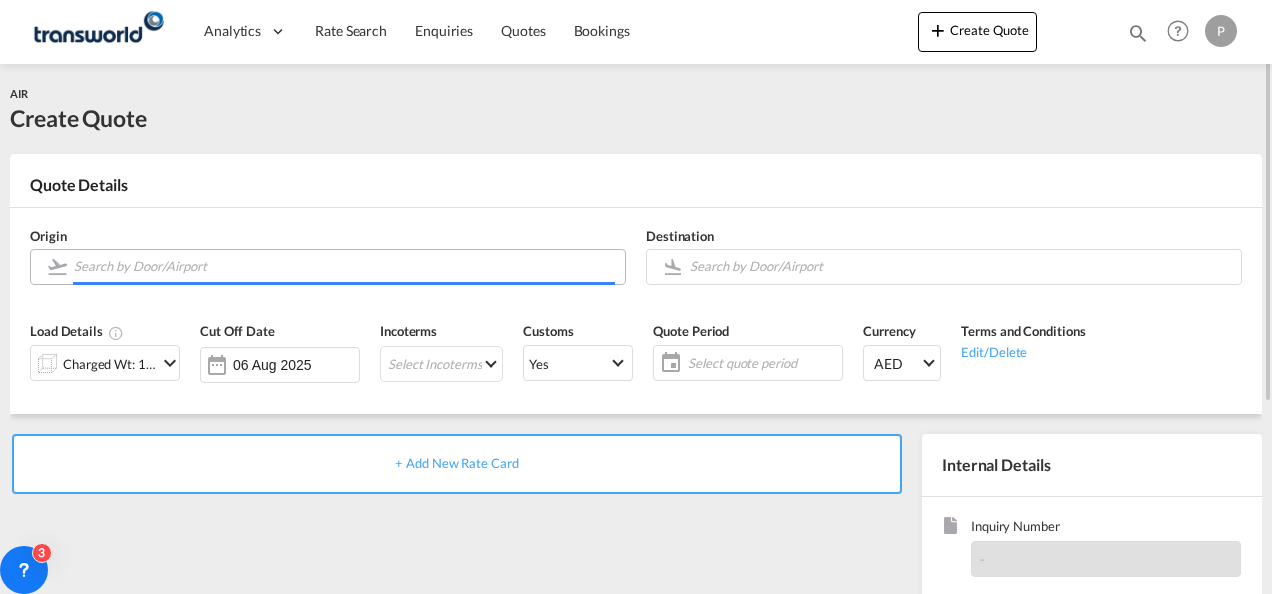 click at bounding box center [344, 266] 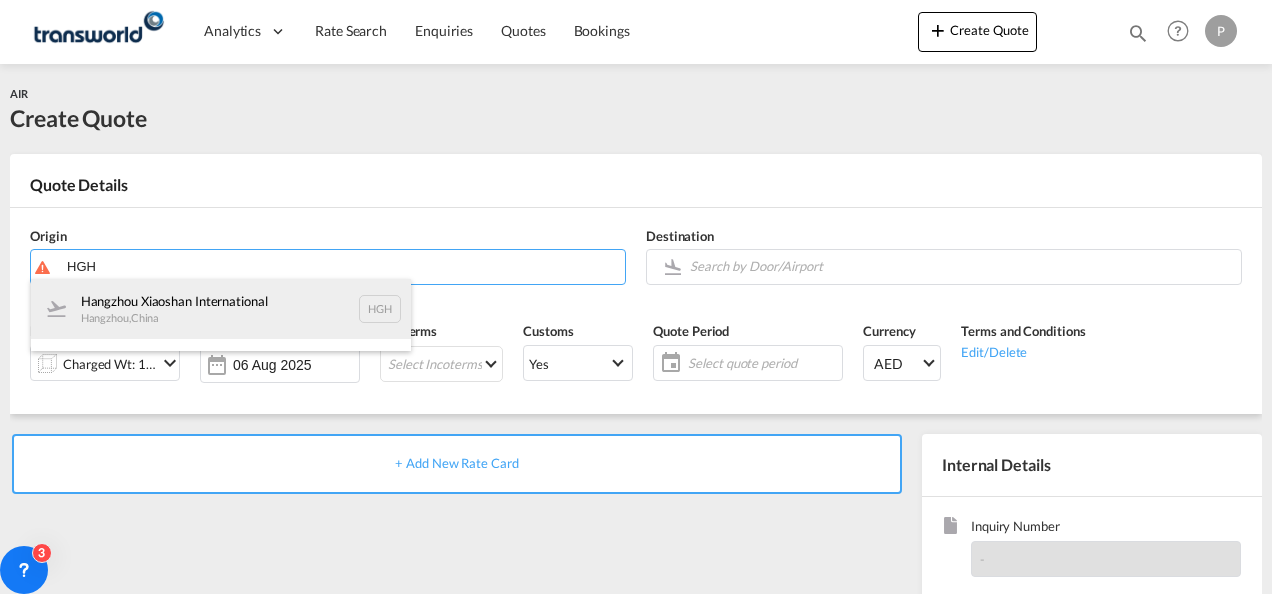 click on "[AIRPORT_NAME] [CITY] ,  [COUNTRY]
[AIRPORT_CODE]" at bounding box center (221, 309) 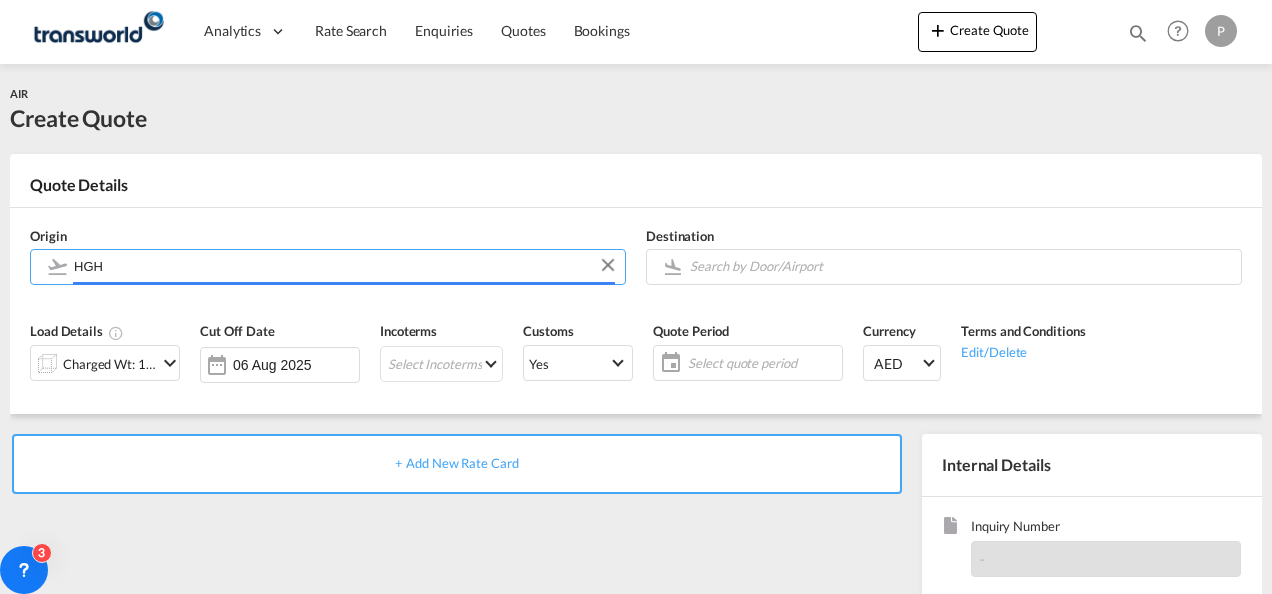 type on "Hangzhou Xiaoshan International, Hangzhou, HGH" 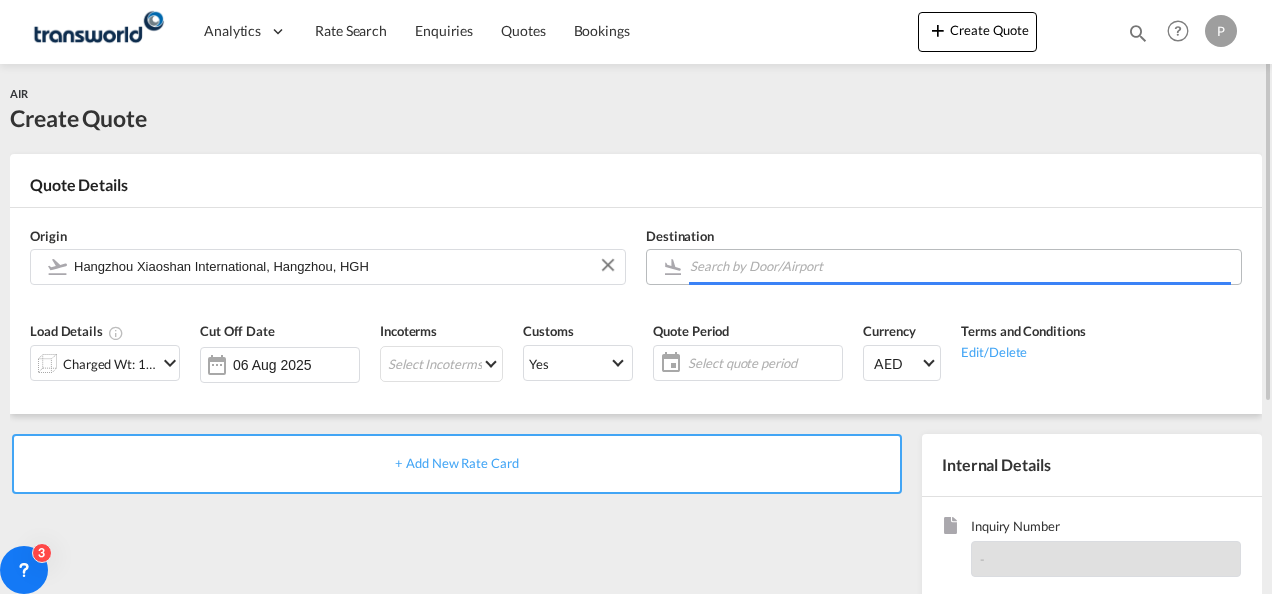 click at bounding box center [960, 266] 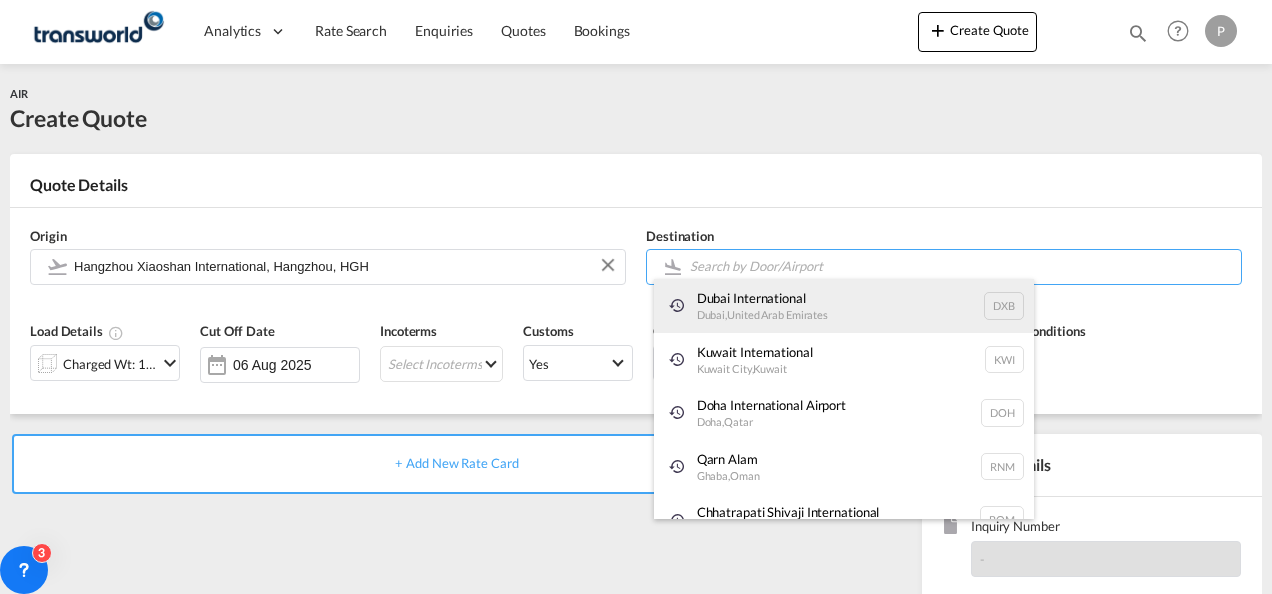 click on "[AIRPORT_NAME]
[CITY] ,  [COUNTRY]
[AIRPORT_CODE]" at bounding box center [844, 306] 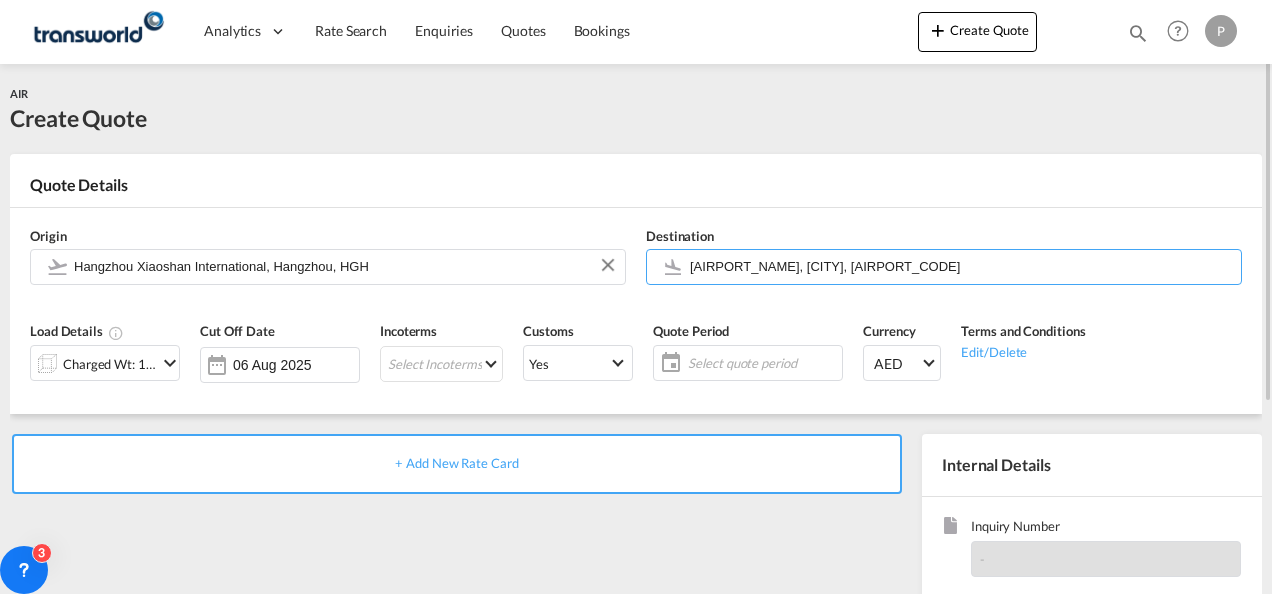 click at bounding box center [170, 363] 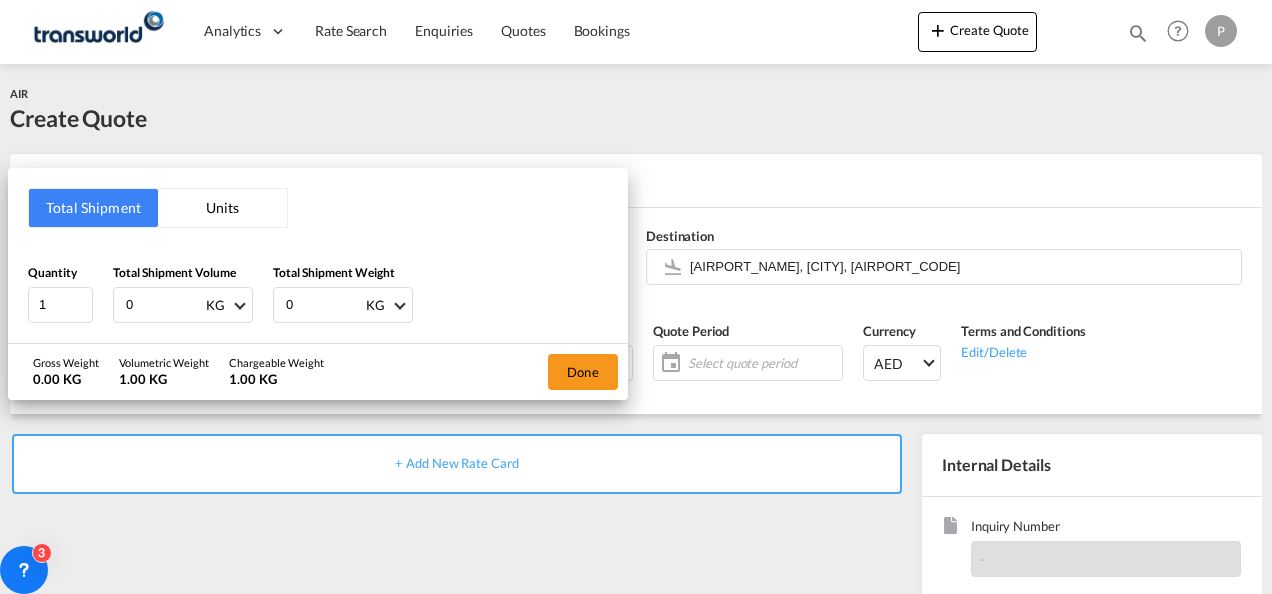 click on "0" at bounding box center [164, 305] 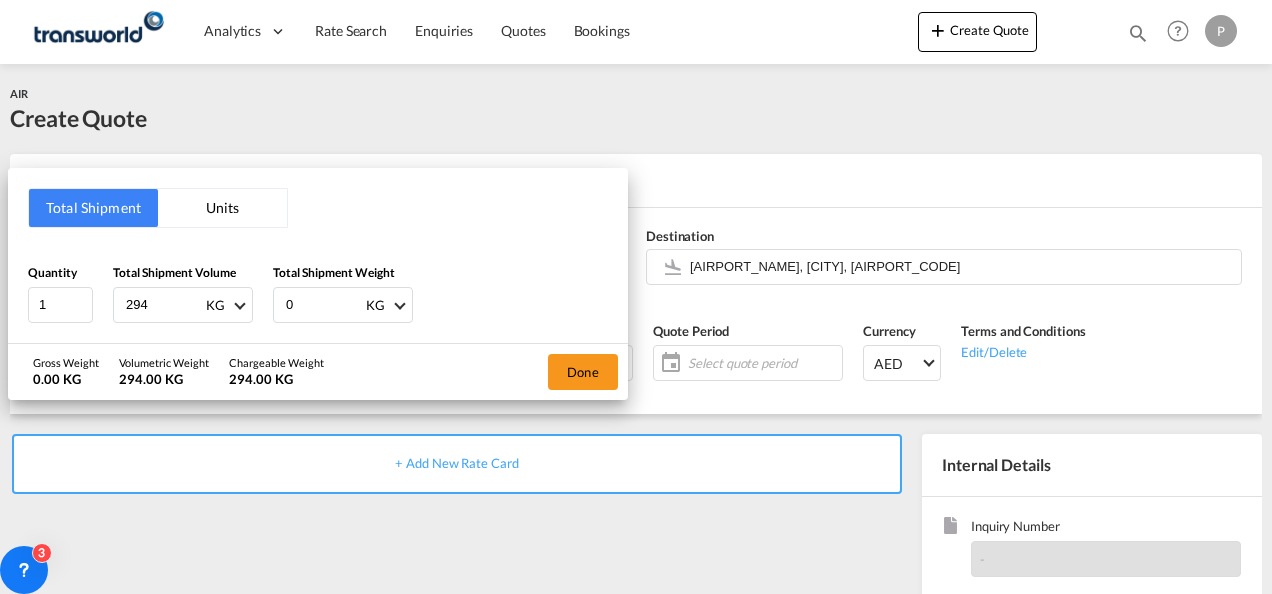 type on "294" 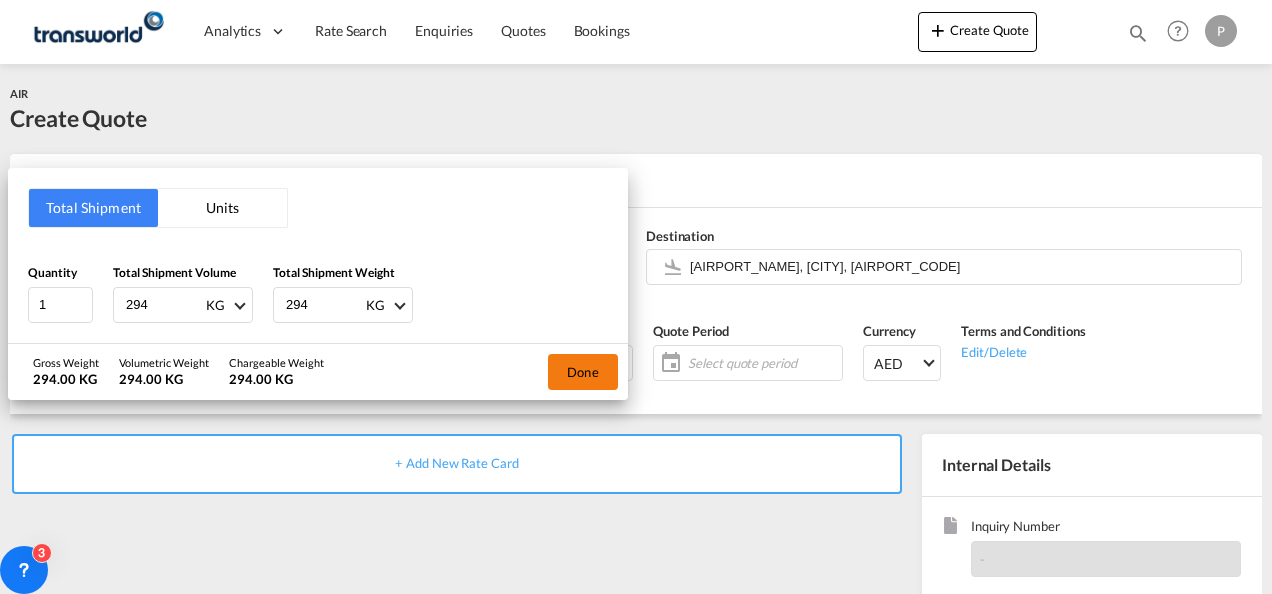 type on "294" 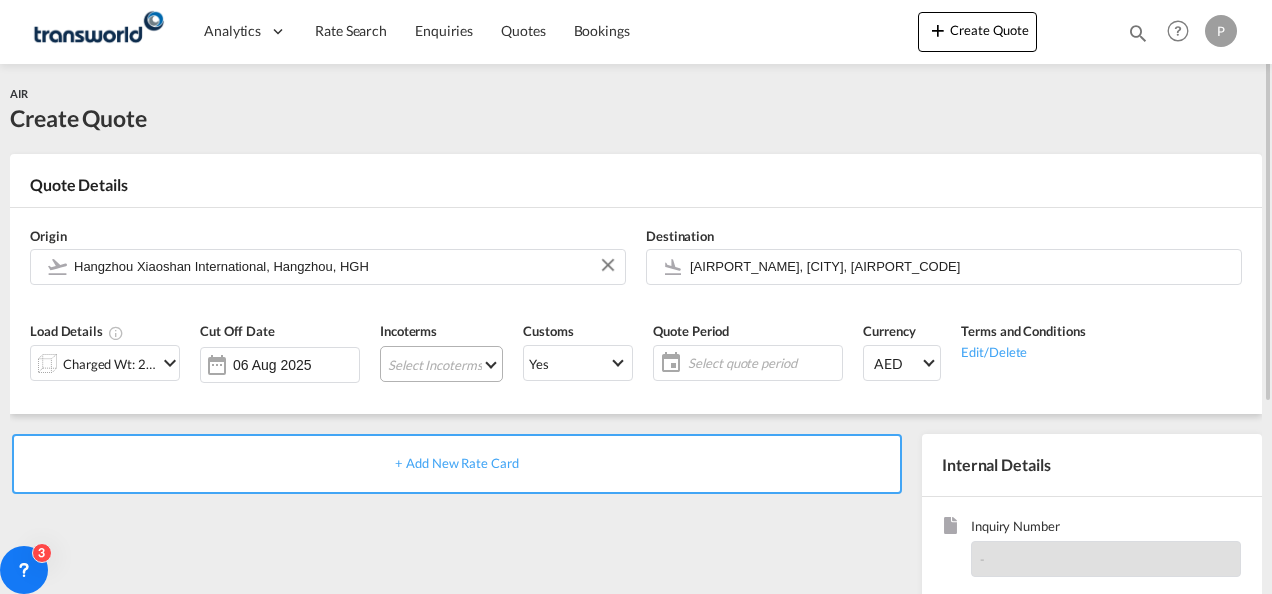 click on "Select Incoterms
DDP - export
Delivery Duty Paid EXW - export
Ex Works CIP - import
Carriage and Insurance Paid to CFR - export
Cost and Freight FAS - import
Free Alongside Ship FOB - export
Free on Board CIF - import
Cost,Insurance and Freight CPT - export
Carrier Paid to DPU - import
Delivery at Place Unloaded DPU - export
Delivery at Place Unloaded EXW - import
Ex Works FOB - import
Free on Board DAP - import
Delivered at Place DAP - export
Delivered at Place CIP - export
Carriage and Insurance Paid to FCA - export
Free Carrier CIF - export
Cost,Insurance and Freight CFR - import
Cost and Freight FCA - import
Free Carrier FAS - export
Free Alongside Ship CPT - import
Carrier Paid to" at bounding box center (441, 364) 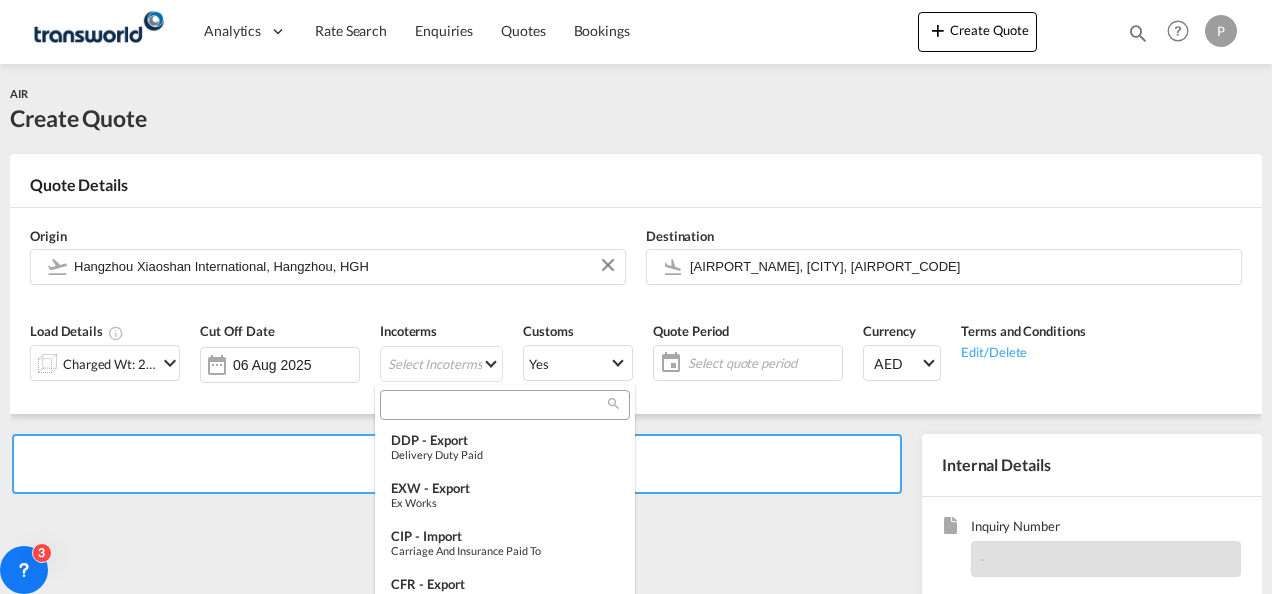 click at bounding box center [497, 405] 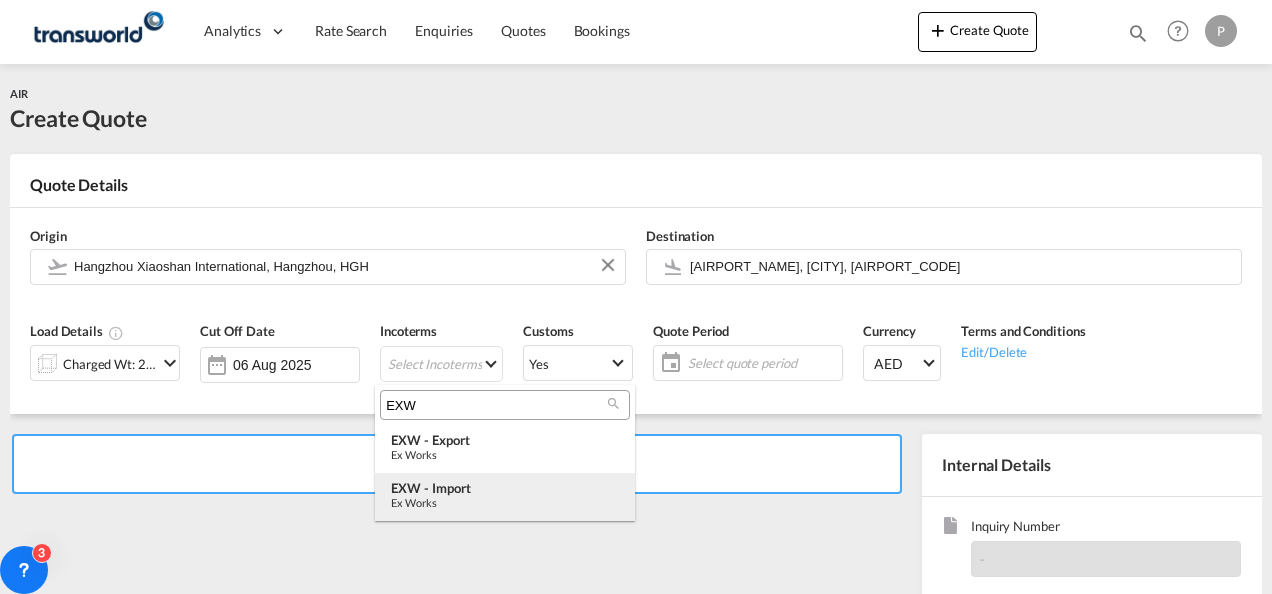 type on "EXW" 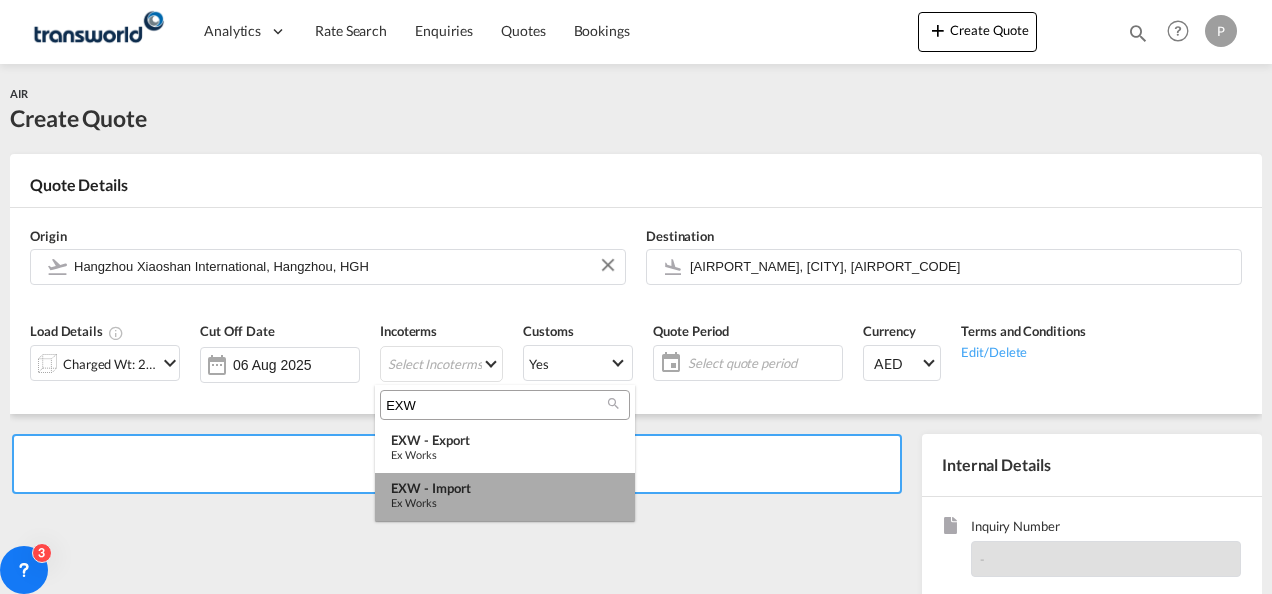 click on "EXW - import" at bounding box center [505, 488] 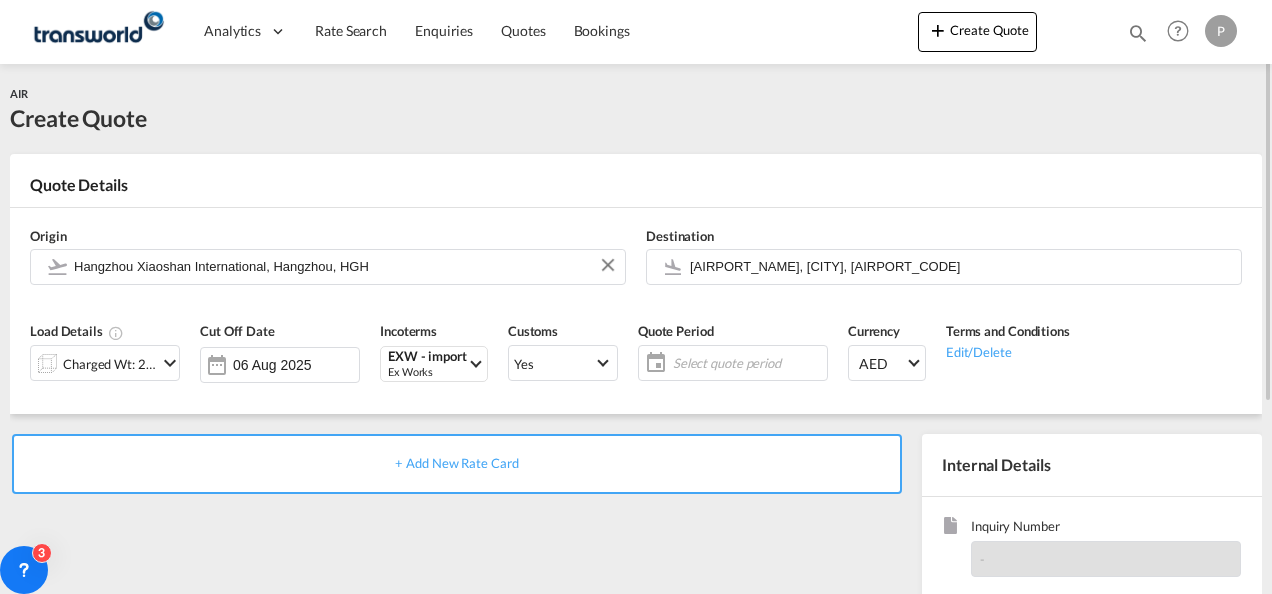 click on "Select quote period" 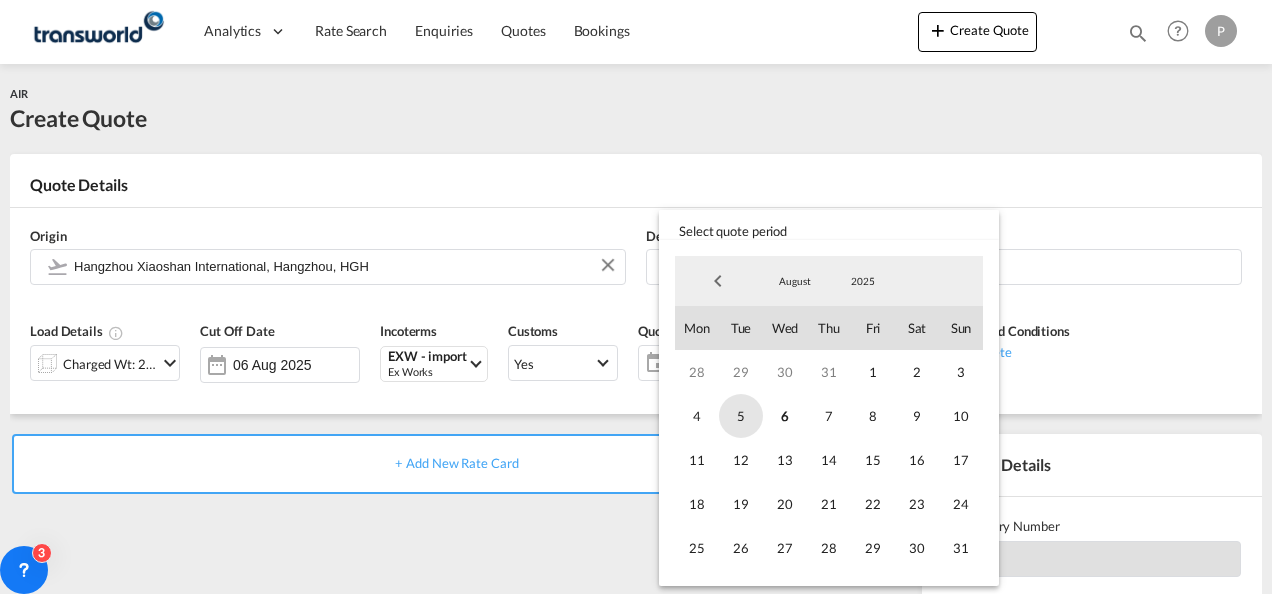 click on "5" at bounding box center [741, 416] 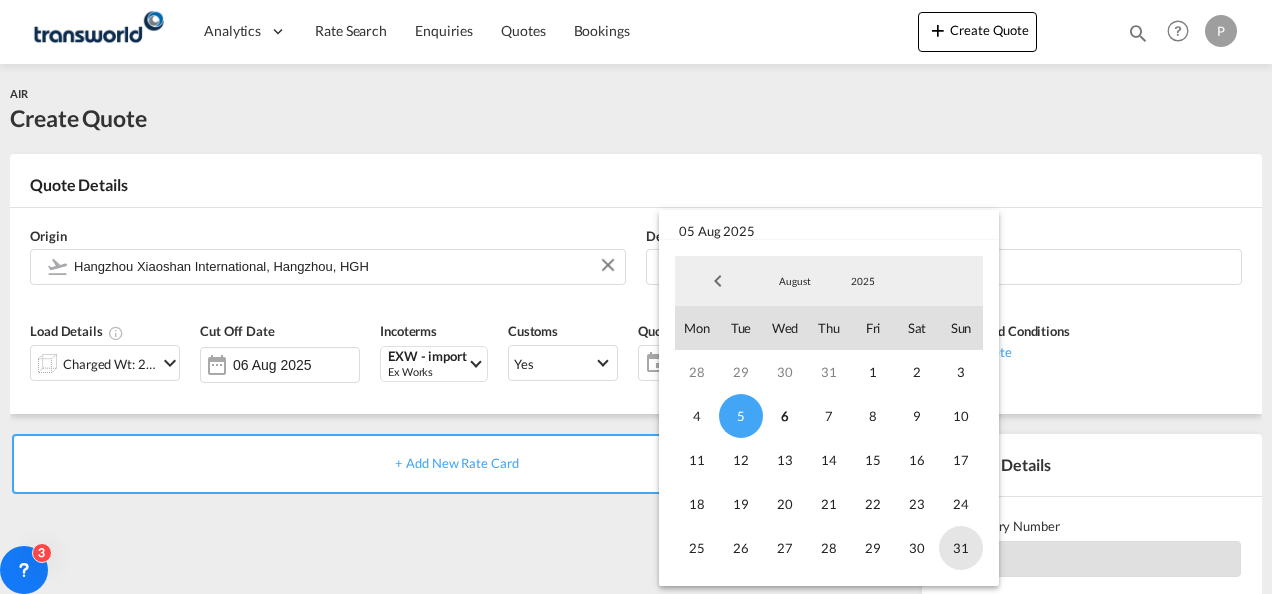click on "31" at bounding box center [961, 548] 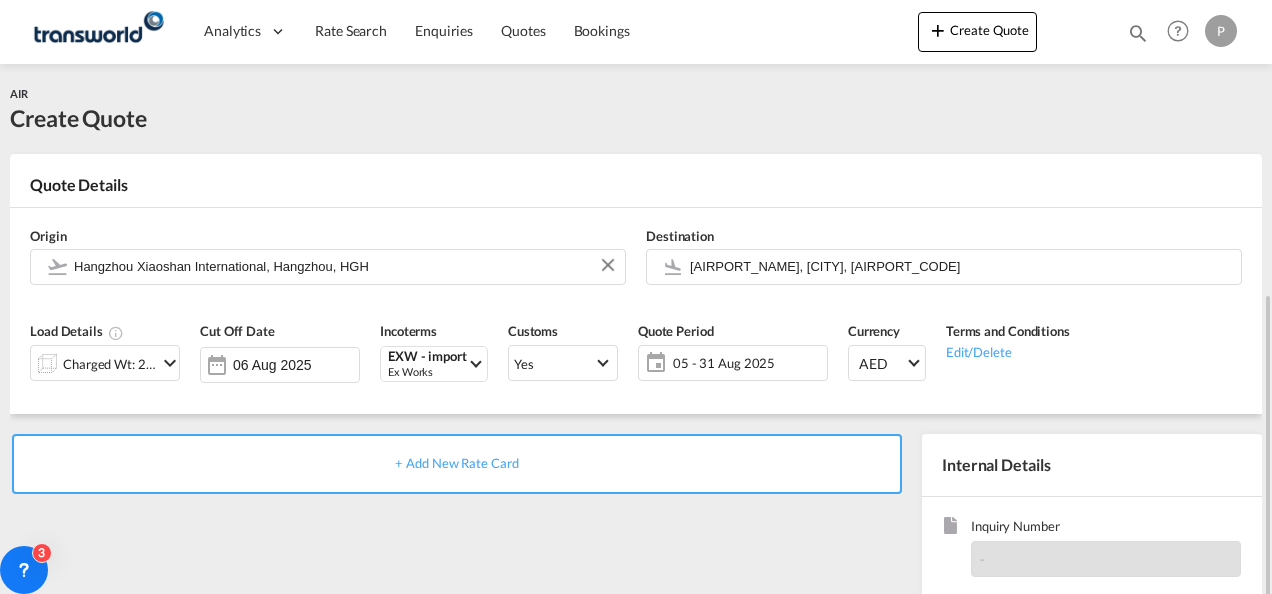 scroll, scrollTop: 234, scrollLeft: 0, axis: vertical 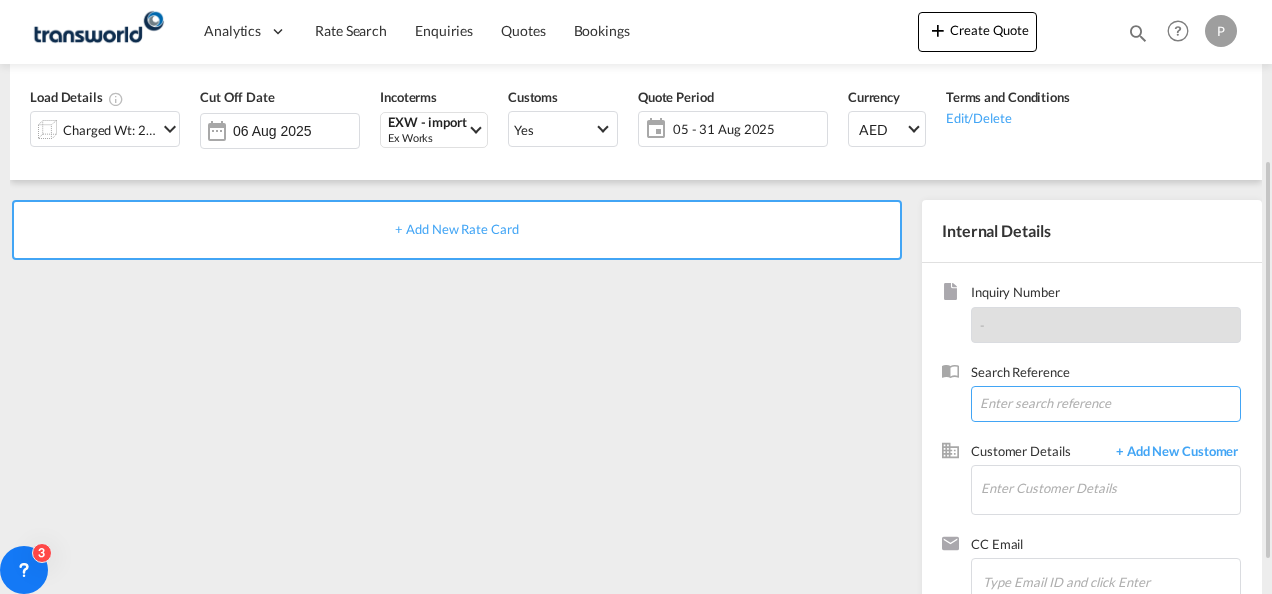click at bounding box center [1106, 404] 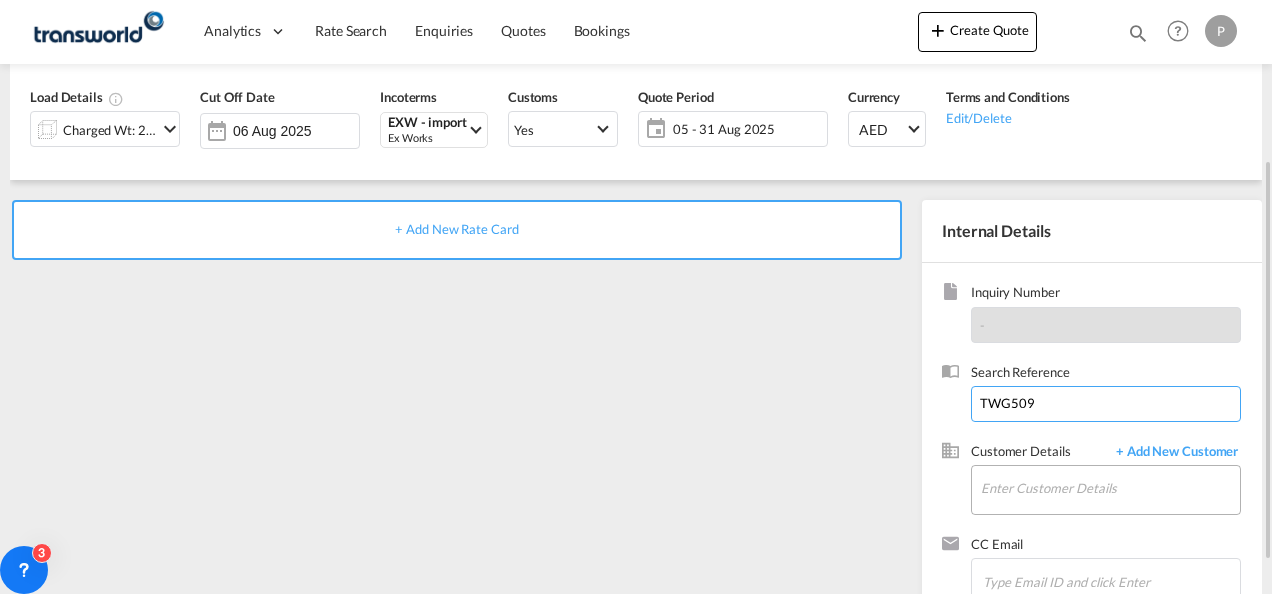 type on "TWG509" 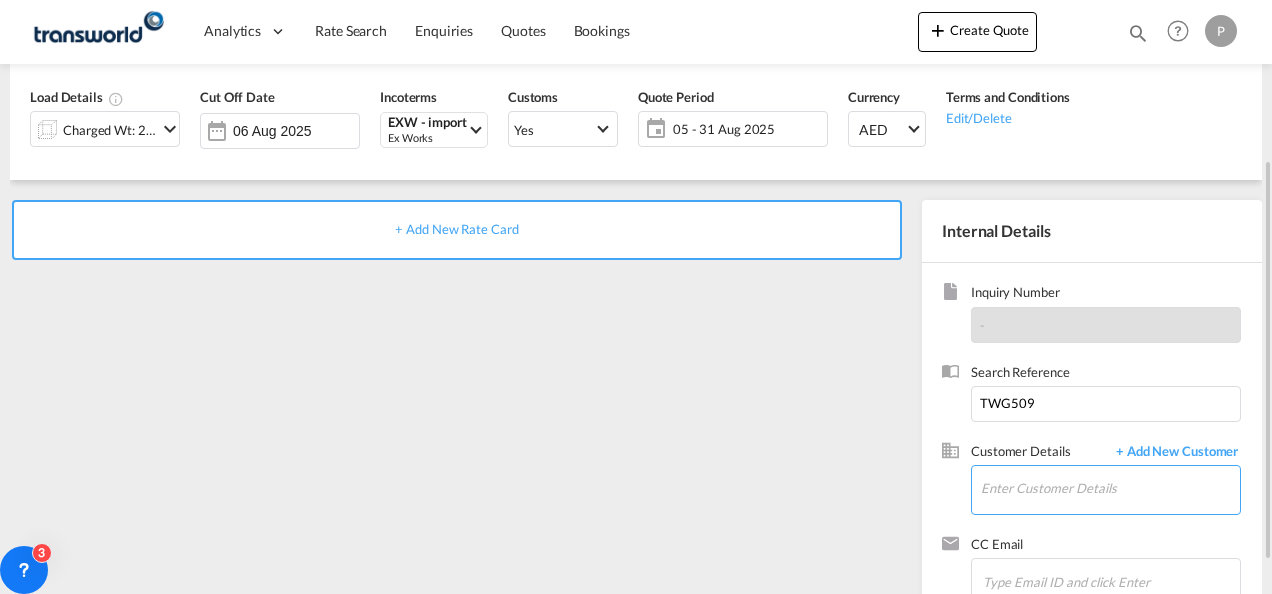 click on "Enter Customer Details" at bounding box center (1110, 488) 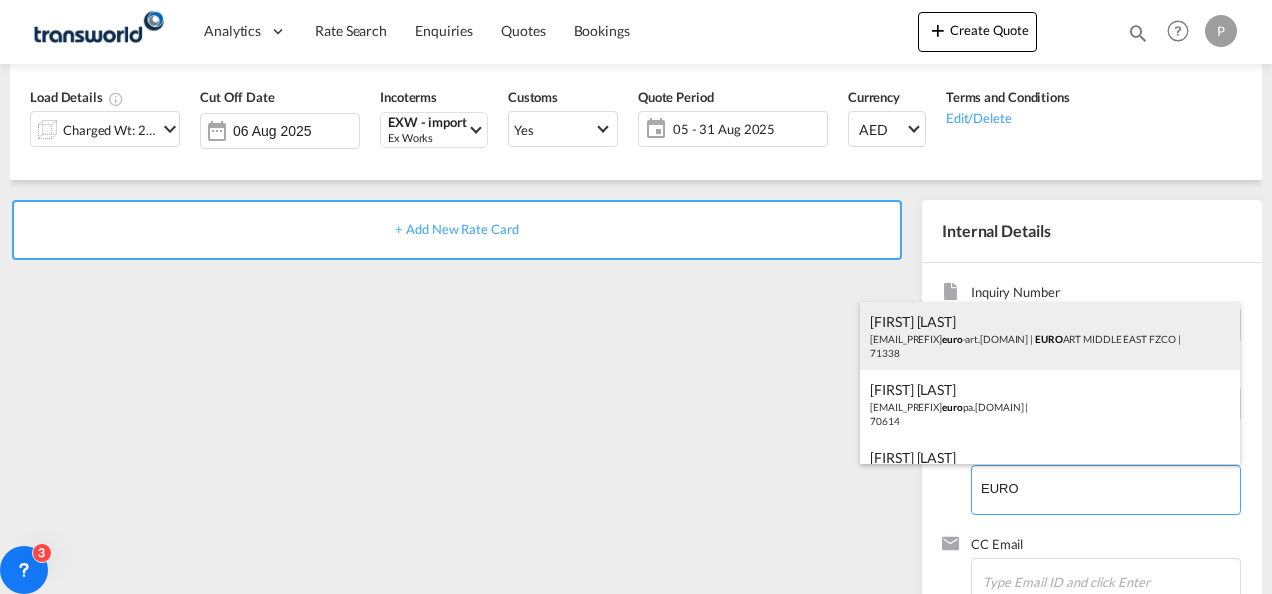 click on "[FIRST] [LAST] [EMAIL]    |    [COMPANY]
|      71338" at bounding box center (1050, 336) 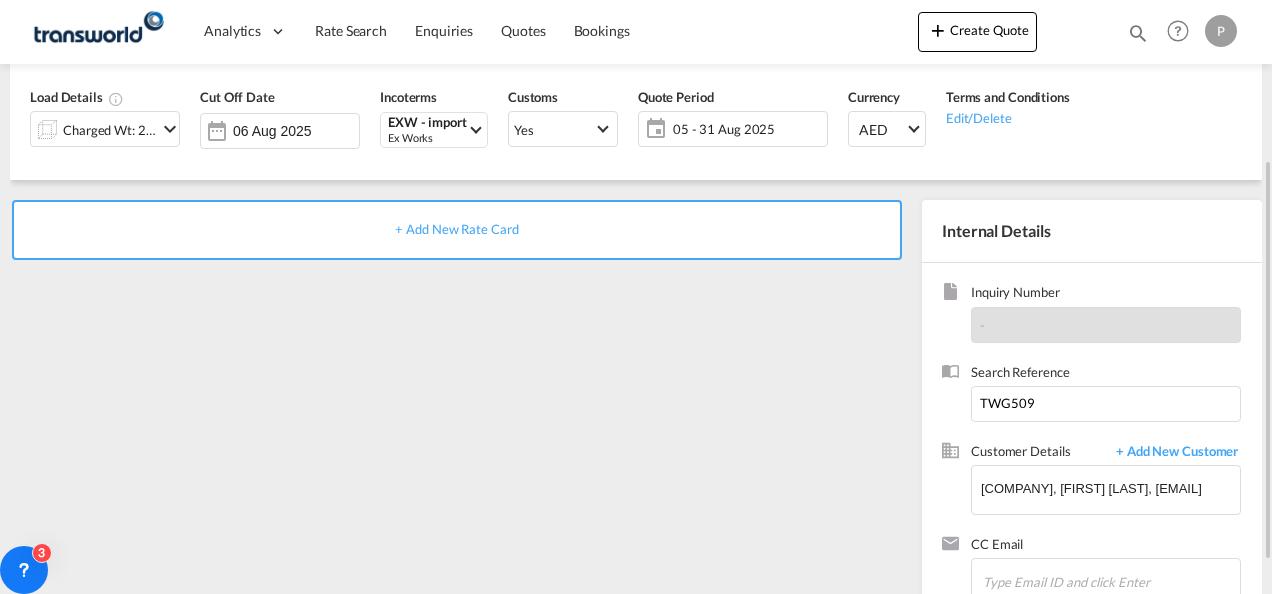 click on "+ Add New Rate Card" at bounding box center (457, 230) 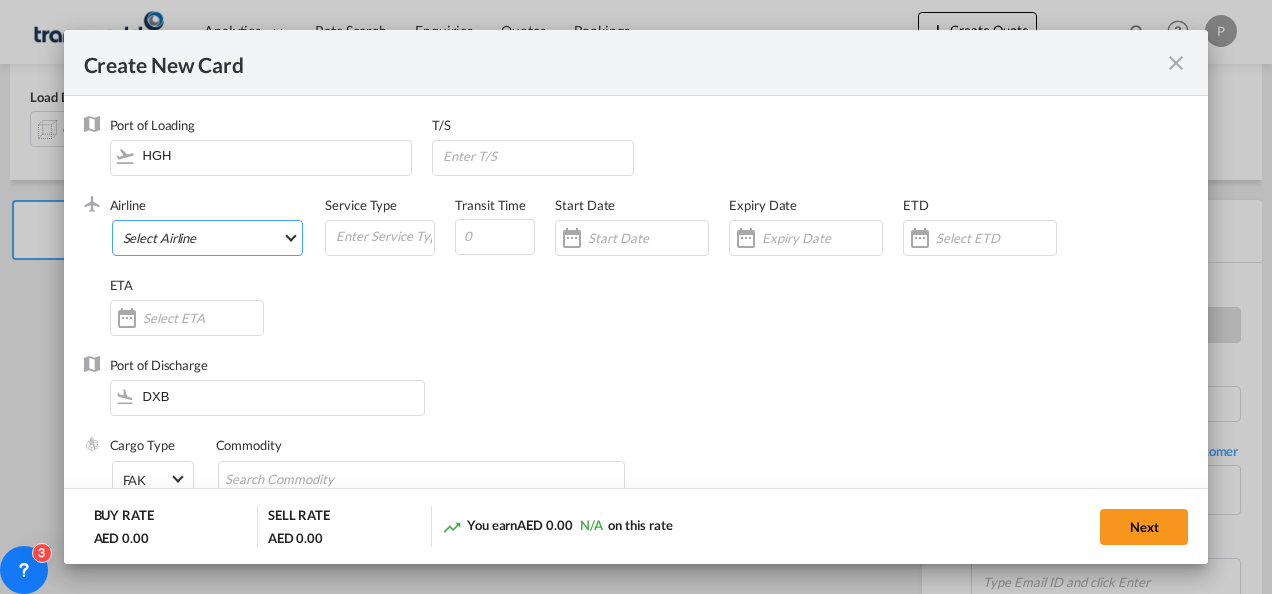 click on "Select Airline
AIR EXPRESS S.A. (1166- / -)
CMA CGM Air Cargo (1140-2C / -)
DDWL Logistics (1138-AU / -)
Fast Logistics (1150-AE / -)
NFS Airfreight (1137-NL / -)
PROAIR (1135-DE / -)
Transportdeal WW (1141-SE / -)
21 Air LLC (964-2I*-681-US / 681)
40-Mile Air, Ltd. (145-Q5* / -)
8165343 Canada Inc. dba Air Canada Rouge (164-RV / -)
9 Air Co Ltd (793-AQ-902-CN / 902)
9G Rail Limited (1101-9G* / -)
A.P.G. Distribution System (847-A1 / -)
AB AVIATION (821-Y6 / -)
ABC Aerolineas S.A. de C.V. (935-4O*-837-MX / 837)
ABSA  -  Aerolinhas Brasileiras S.A dba LATAM Cargo Brasil (95-M3-549-BR / 549)
ABX Air, Inc. (32-GB-832-US / 832)
AccesRail and Partner Railways (772-9B* / -)
ACE Belgium Freighters S.A. (222-X7-744-BE / 744)
ACP fly (1147-PA / -)
ACT Havayollari A.S. (624-9T*-556-TR / 556)
Adria Airways (JP / -)
Advanced Air, LLC (1055-AN / -)
Aegean Airlines (575-A3-390-GR / 390)
Aeko Kula, LLC dba Aloha Air Cargo (427-KH-687-US / 687)
Aer Lingus Limited (369-EI-53-IE / 53)" at bounding box center [208, 238] 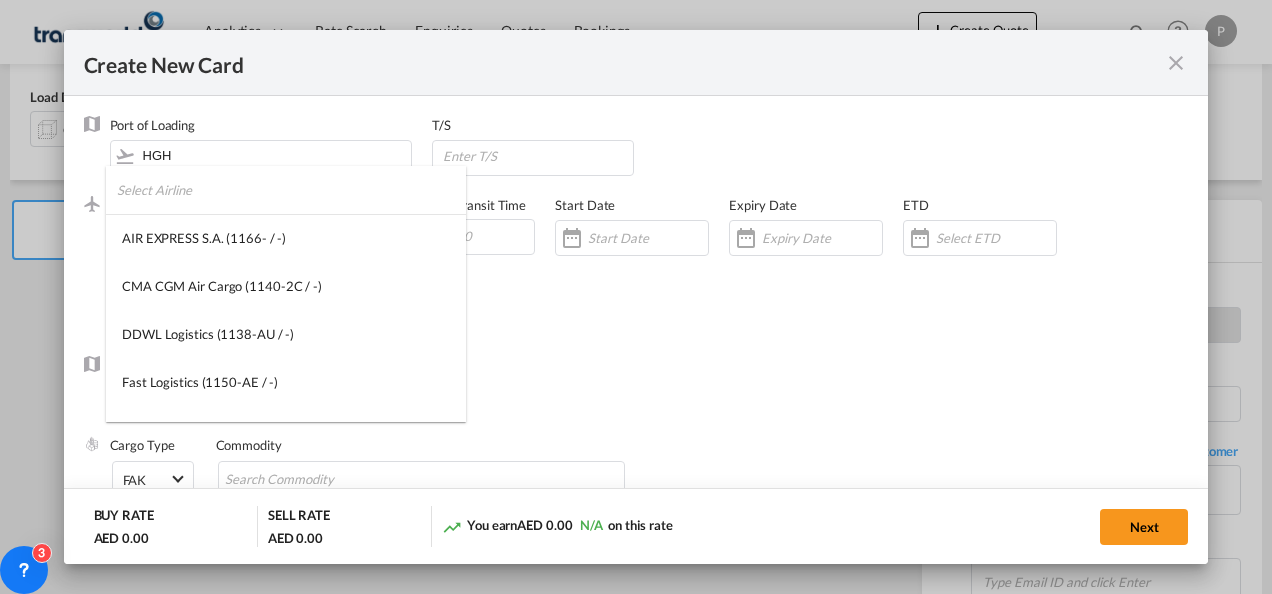 click at bounding box center [291, 190] 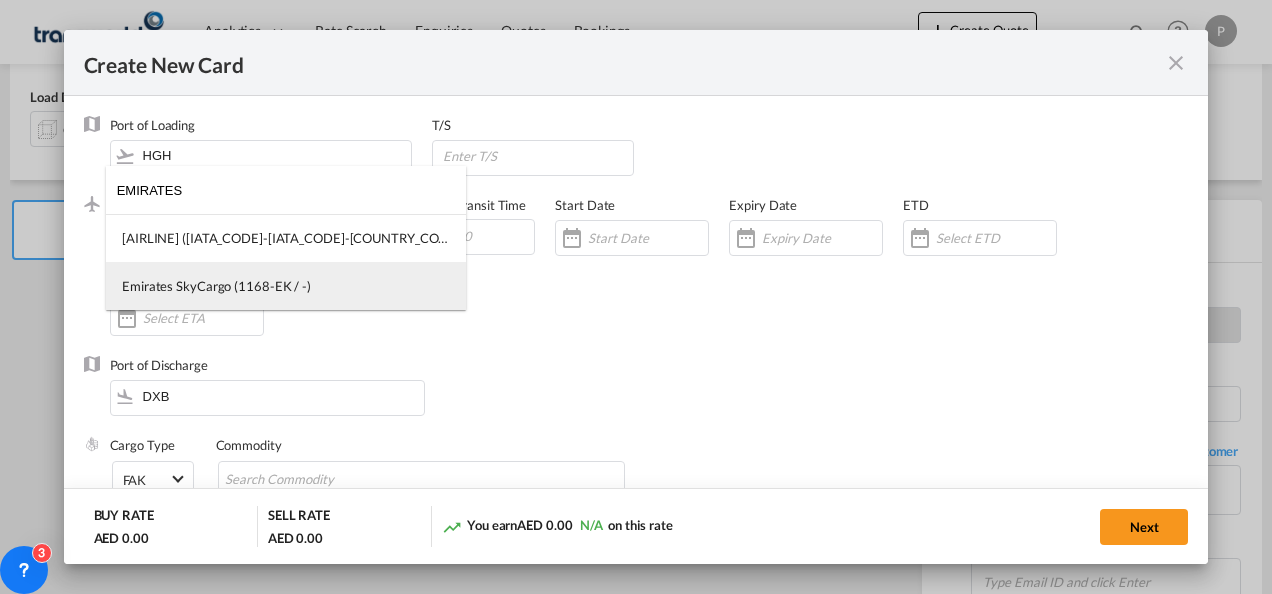 type on "EMIRATES" 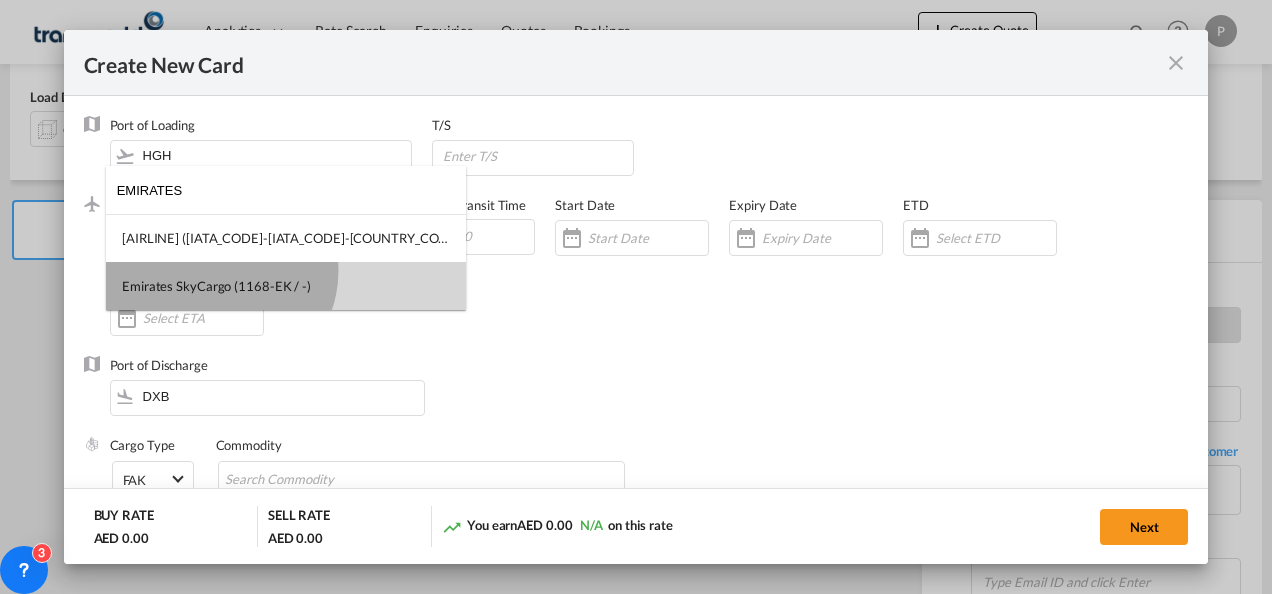click on "Emirates SkyCargo (1168-EK / -)" at bounding box center [286, 286] 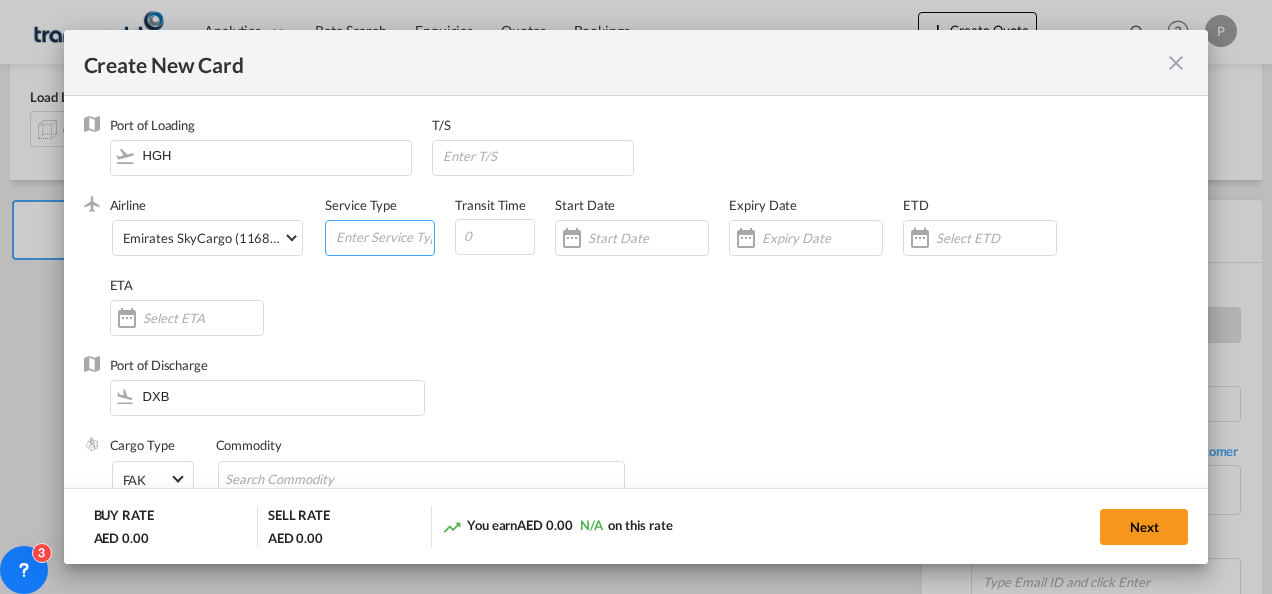 click at bounding box center (384, 236) 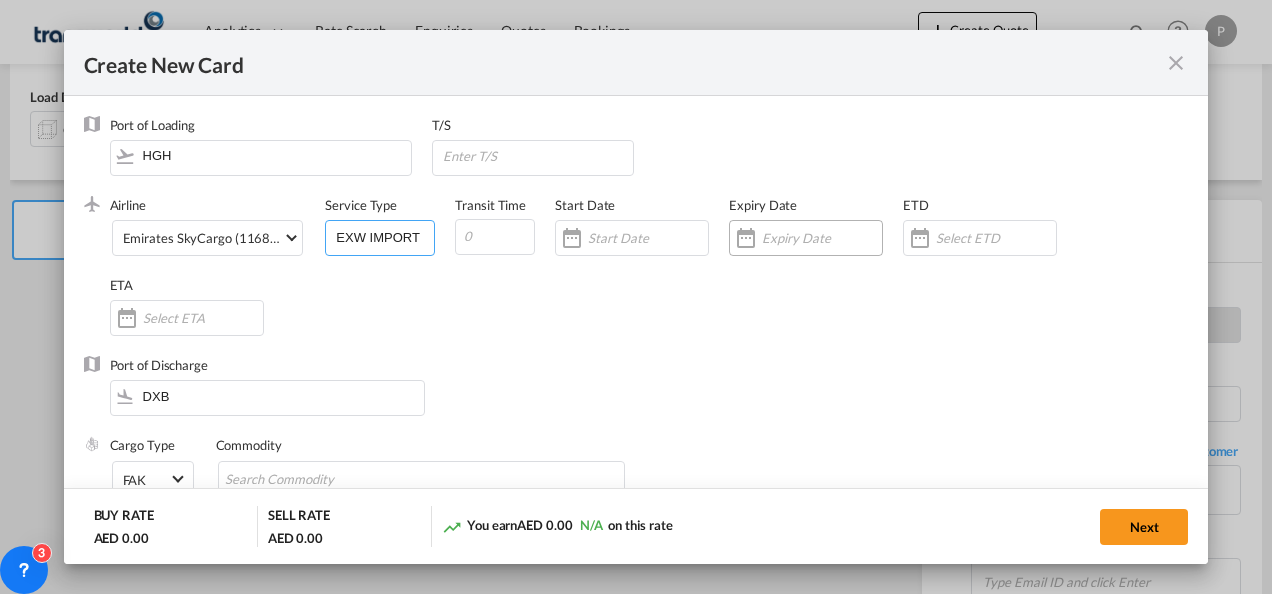 type on "EXW IMPORT" 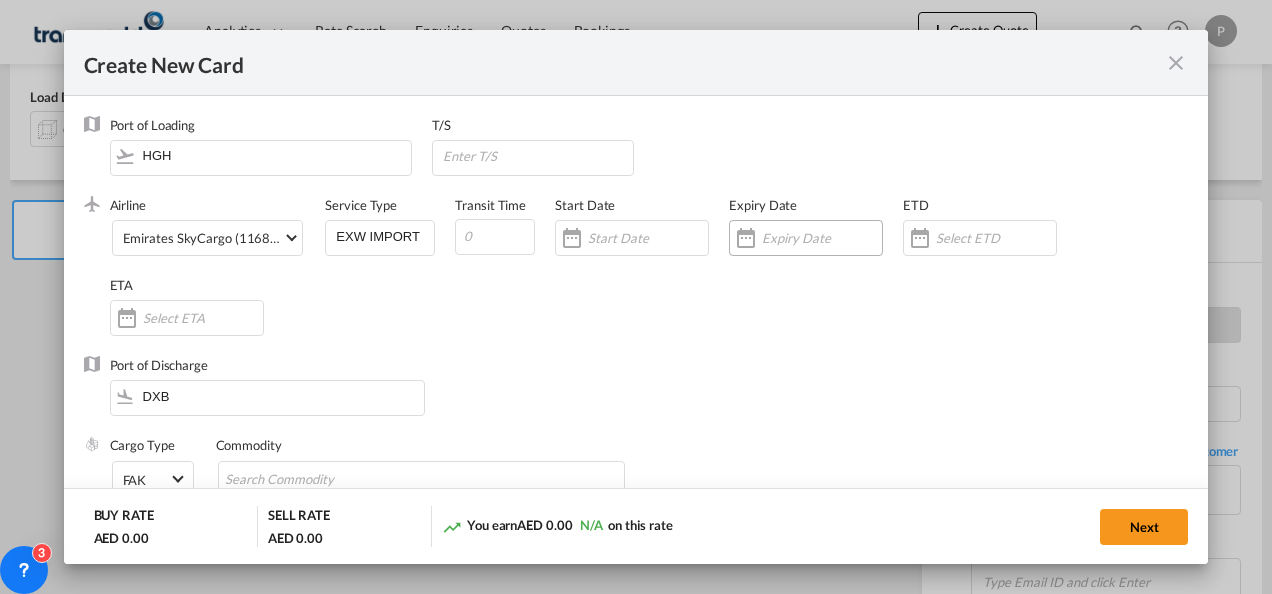 click at bounding box center (822, 238) 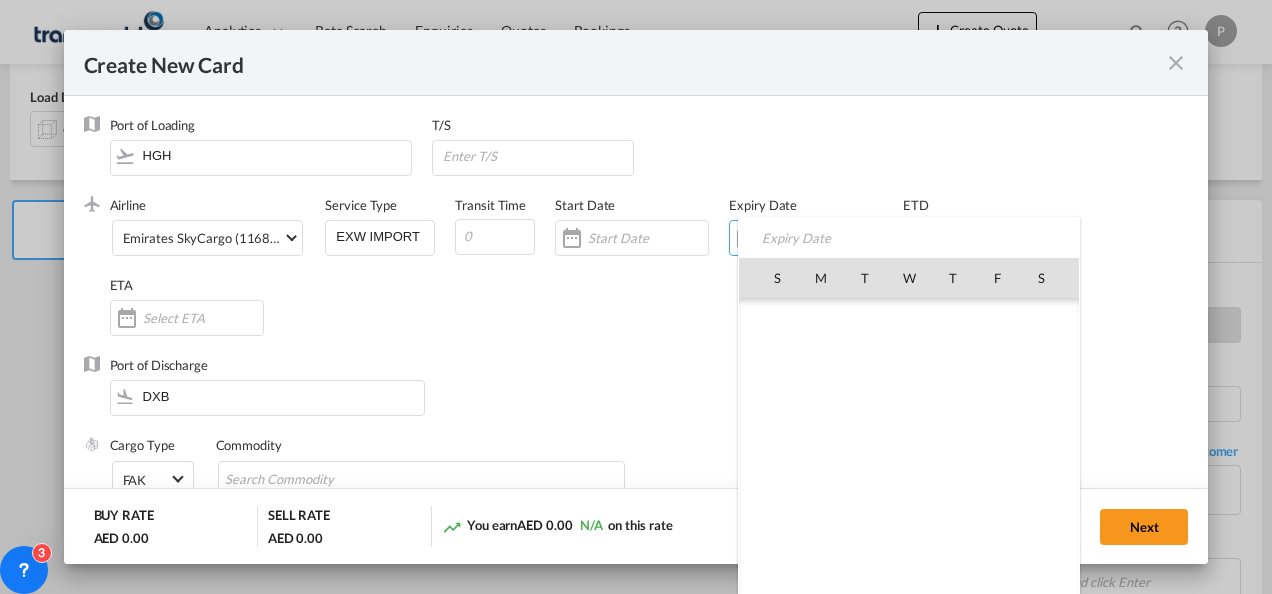 scroll, scrollTop: 462955, scrollLeft: 0, axis: vertical 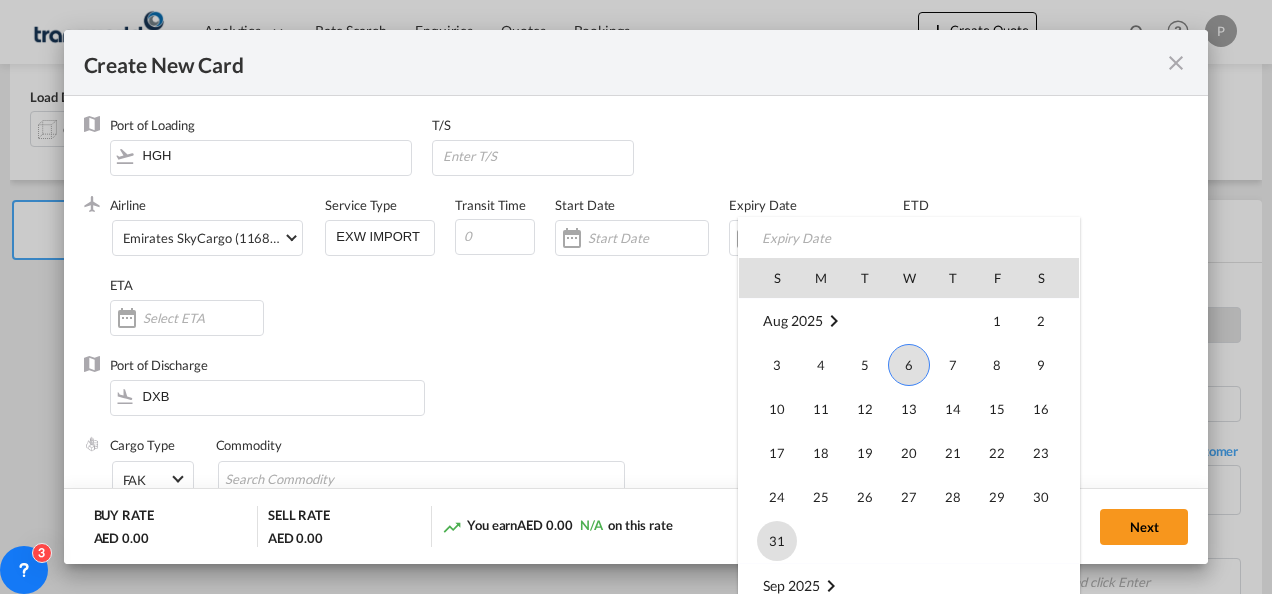 click on "31" at bounding box center [777, 541] 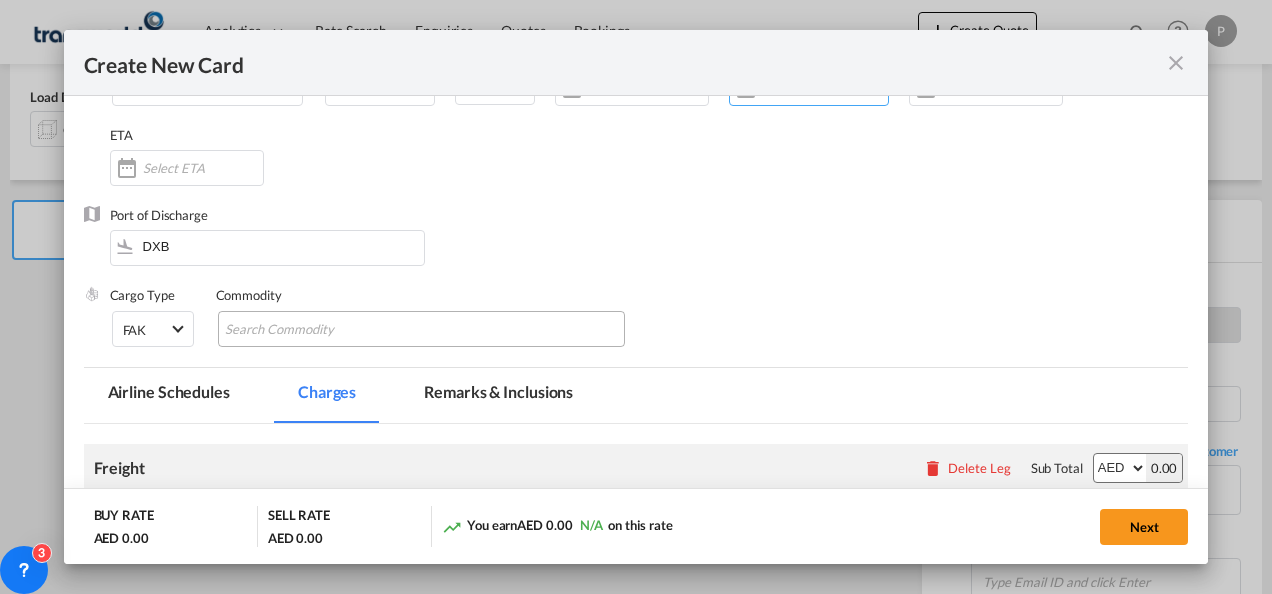 scroll, scrollTop: 151, scrollLeft: 0, axis: vertical 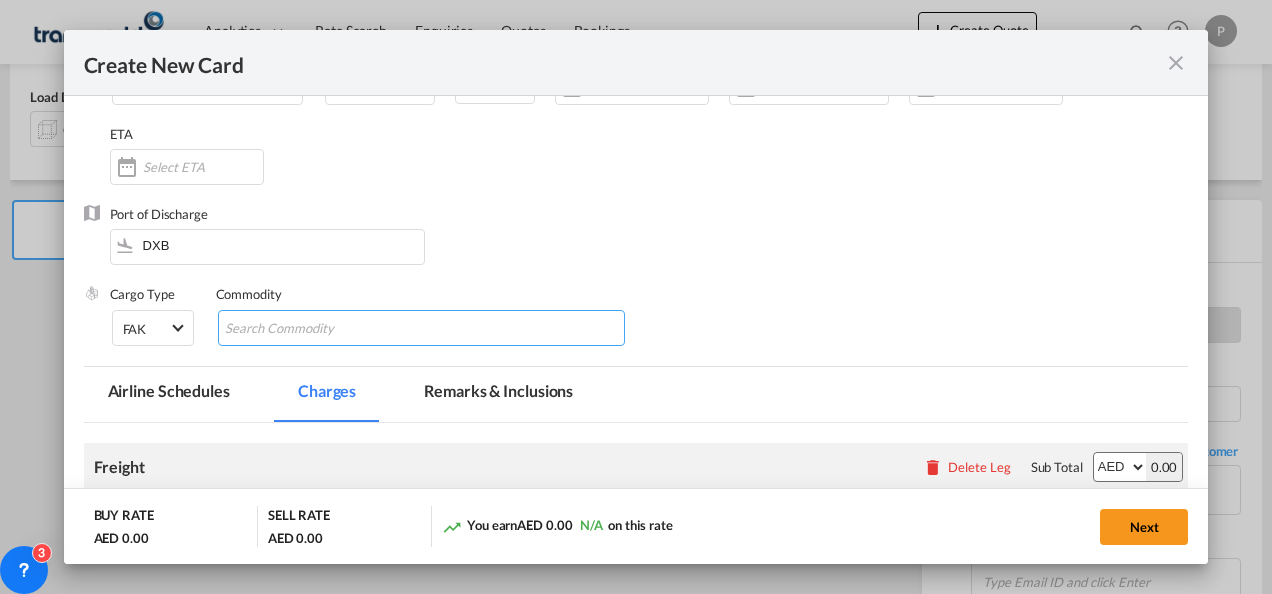 click at bounding box center (316, 329) 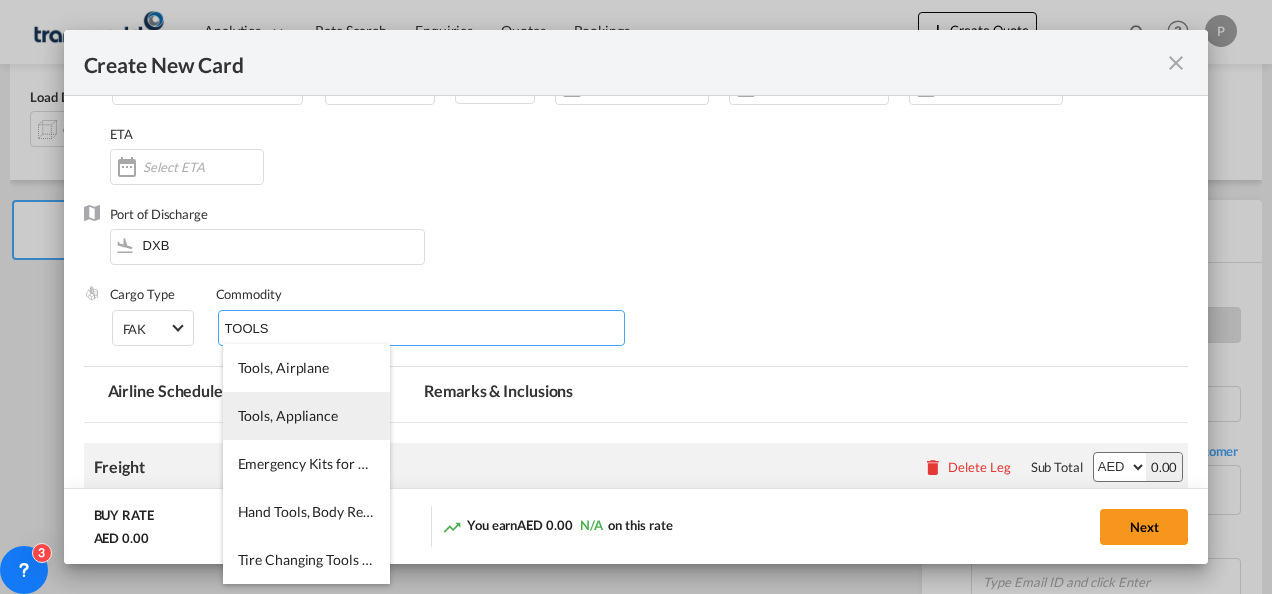 type on "TOOLS" 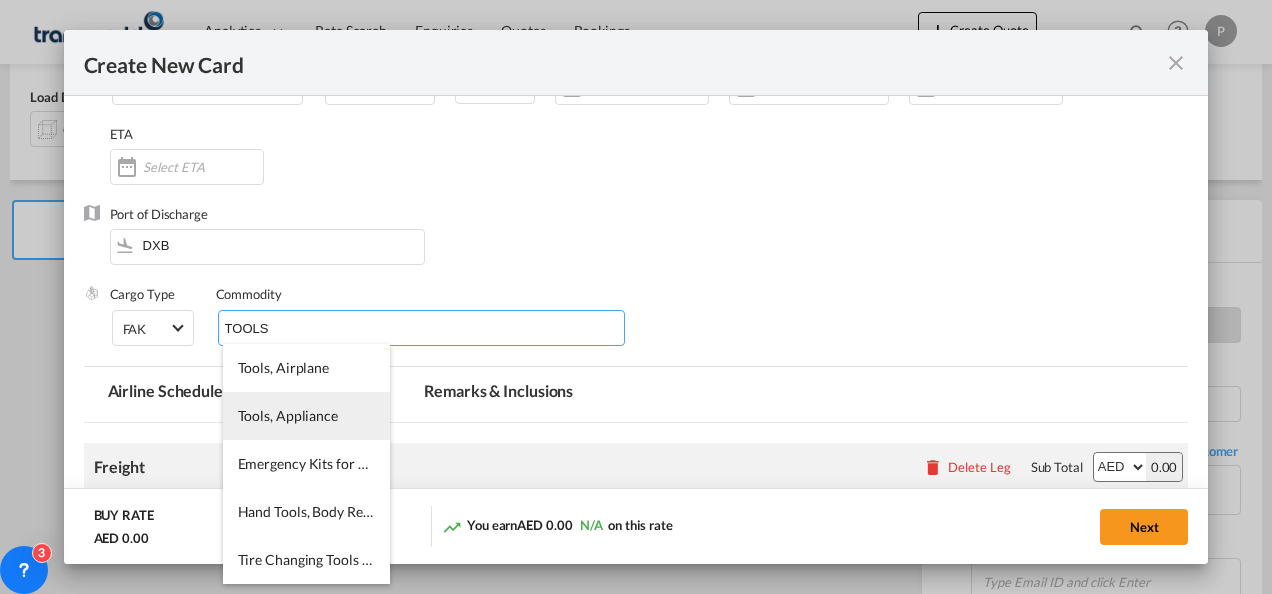 click on "Tools, Appliance" at bounding box center (288, 415) 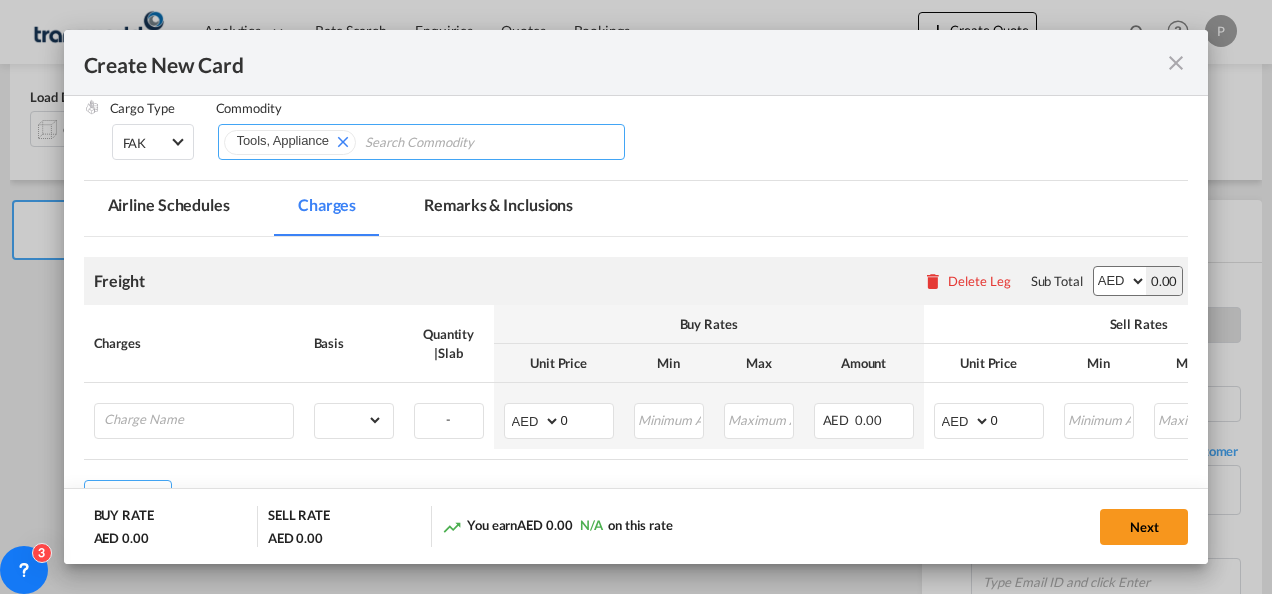 scroll, scrollTop: 341, scrollLeft: 0, axis: vertical 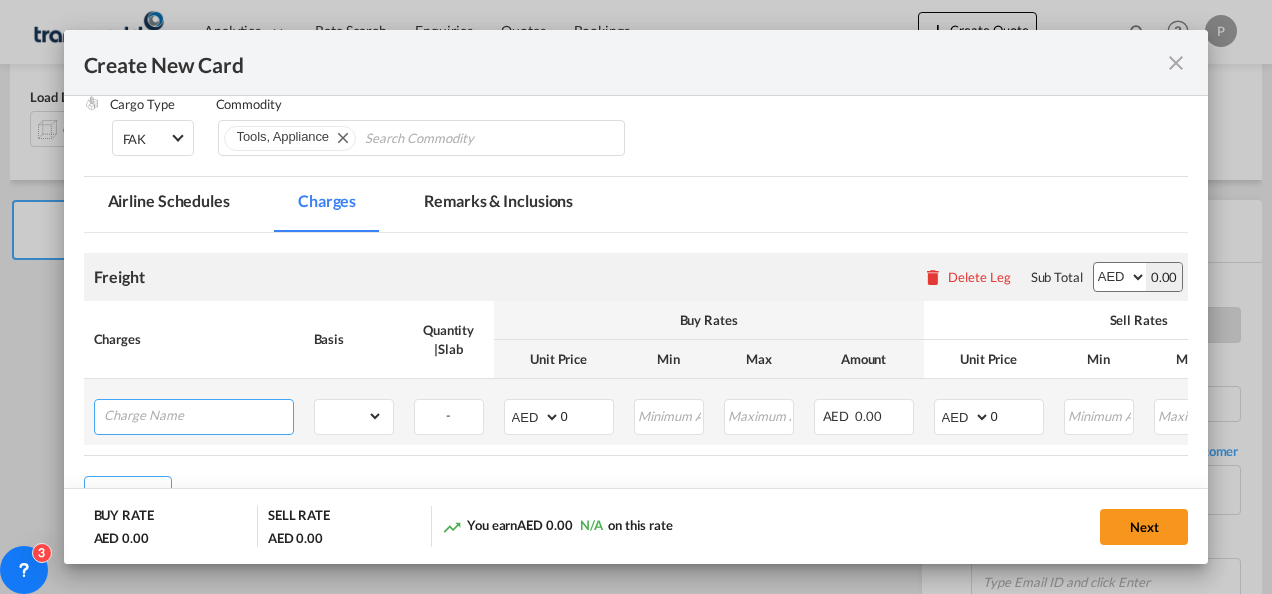 click at bounding box center [198, 415] 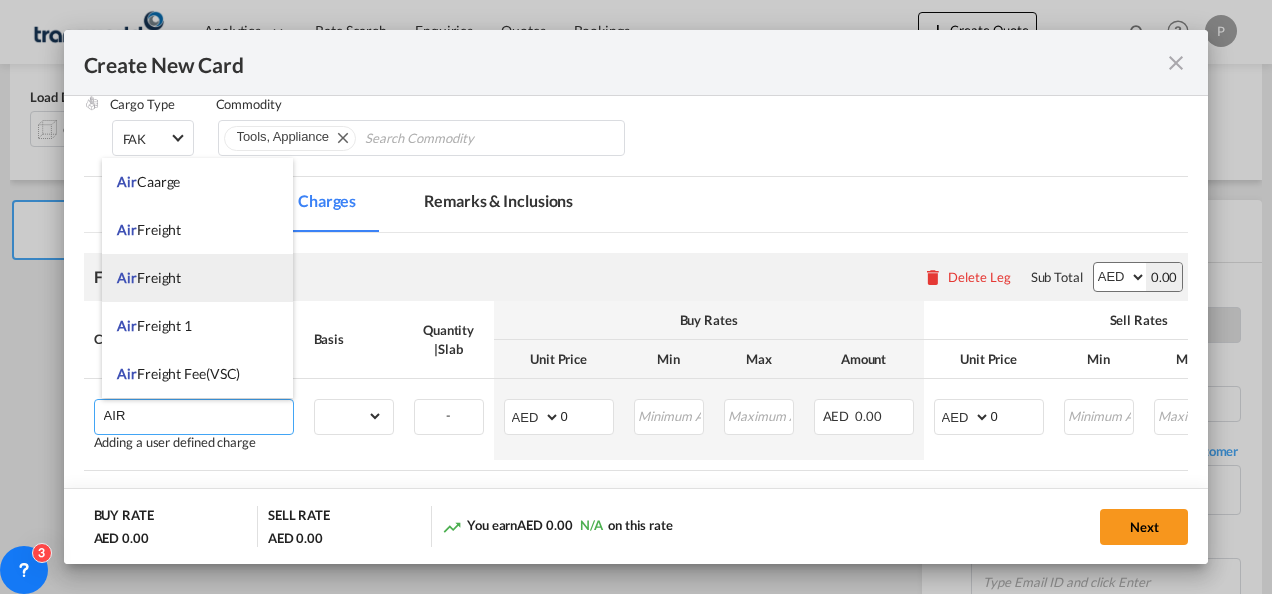 click on "Air  Freight" at bounding box center [197, 278] 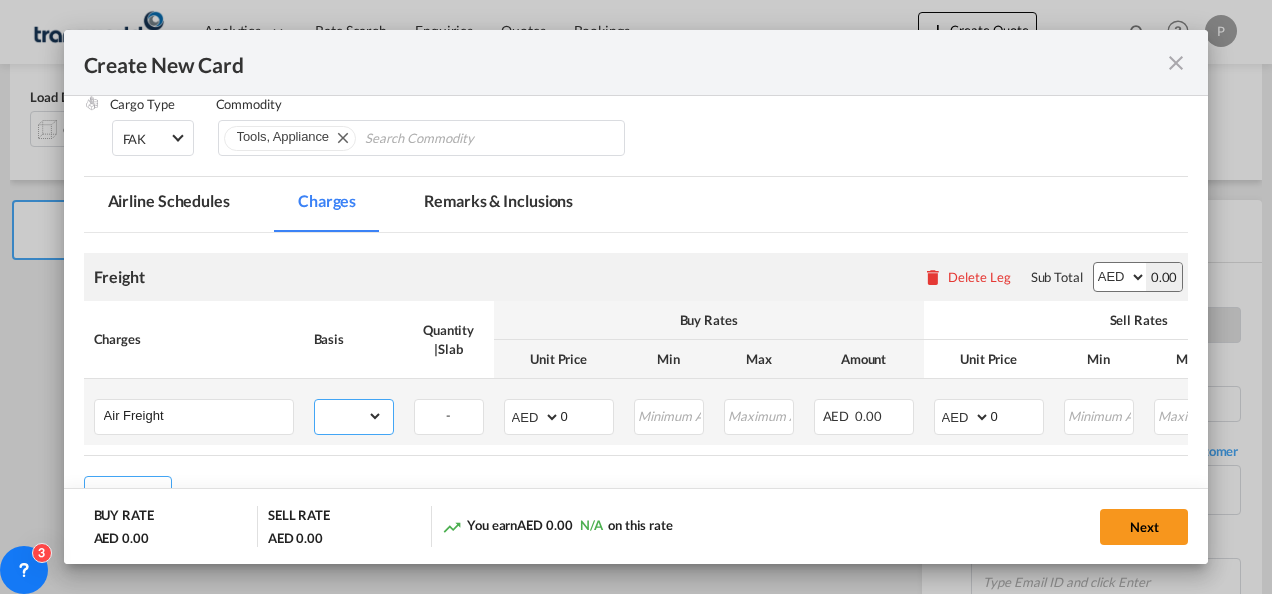 click on "gross_weight
volumetric_weight
per_shipment
per_bl
per_km
% on air freight
per_hawb
per_kg
per_pallet
per_carton
flat
chargeable_weight
per_ton
per_cbm
per_hbl
per_w/m
per_awb
per_sbl
per shipping bill
per_quintal
per_lbs
per_vehicle
per_shift
per_invoice
per_package
per_day
per_revalidation
per_declaration
per_document
per clearance" at bounding box center [349, 416] 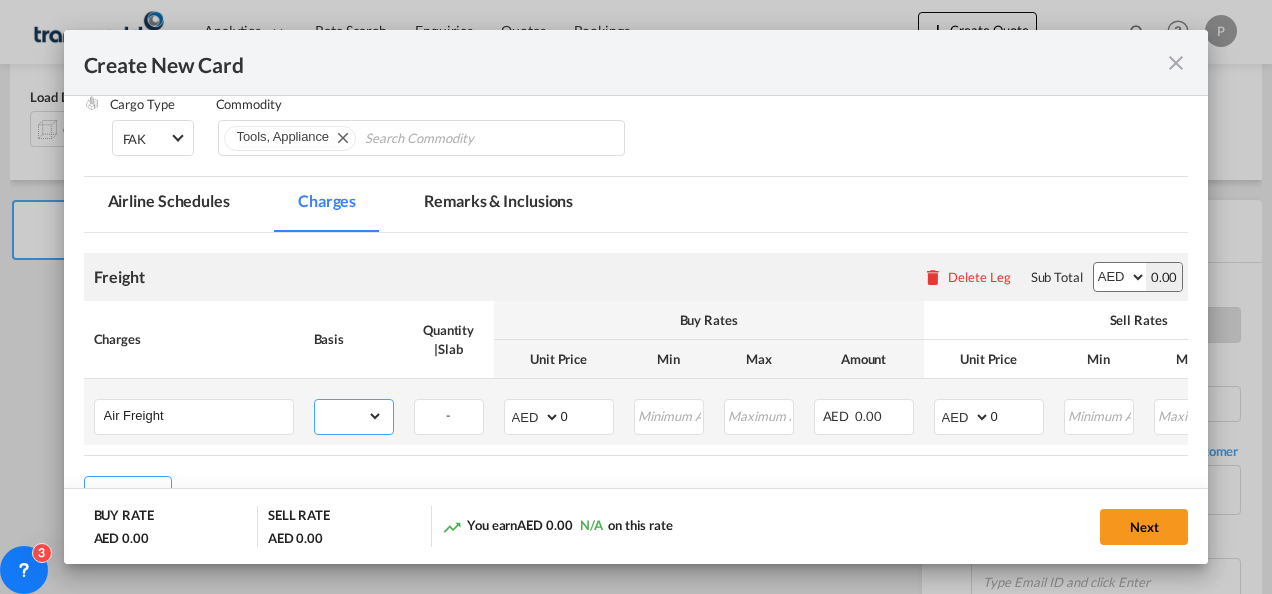select on "per_shipment" 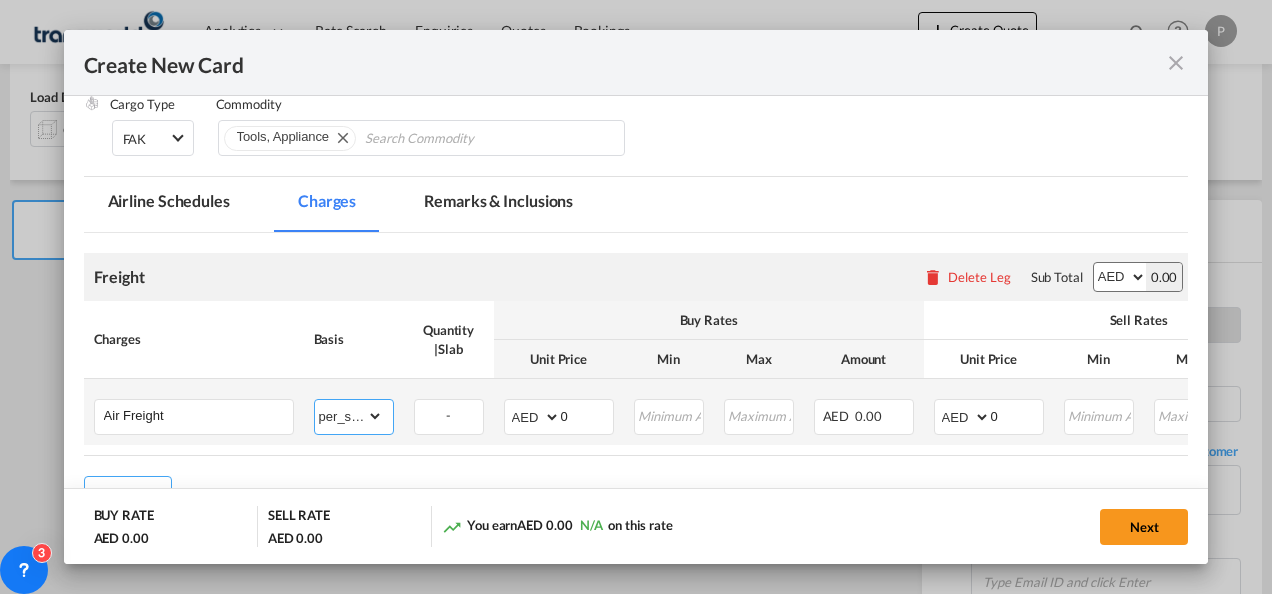 click on "gross_weight
volumetric_weight
per_shipment
per_bl
per_km
% on air freight
per_hawb
per_kg
per_pallet
per_carton
flat
chargeable_weight
per_ton
per_cbm
per_hbl
per_w/m
per_awb
per_sbl
per shipping bill
per_quintal
per_lbs
per_vehicle
per_shift
per_invoice
per_package
per_day
per_revalidation
per_declaration
per_document
per clearance" at bounding box center (349, 416) 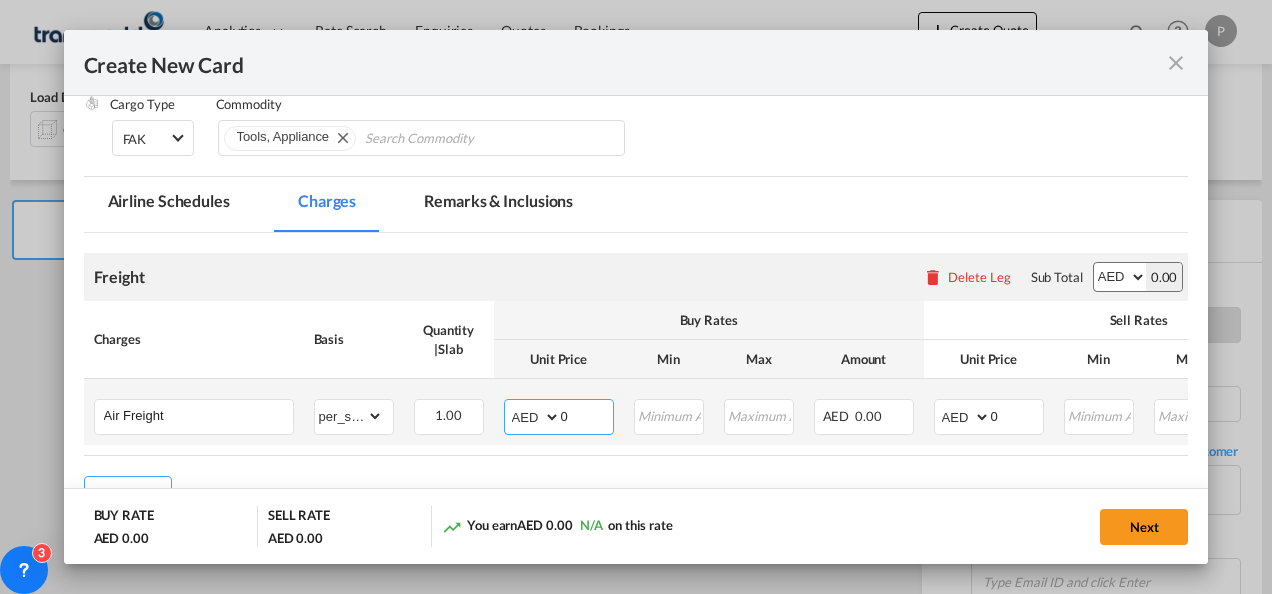 click on "0" at bounding box center [587, 415] 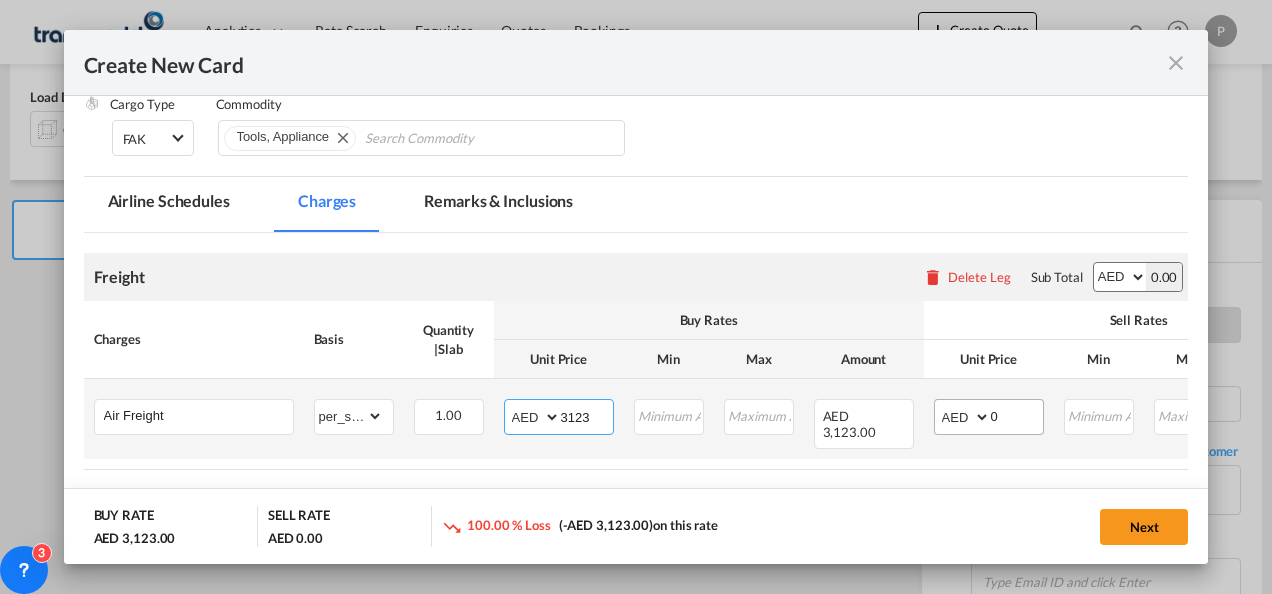 type on "3123" 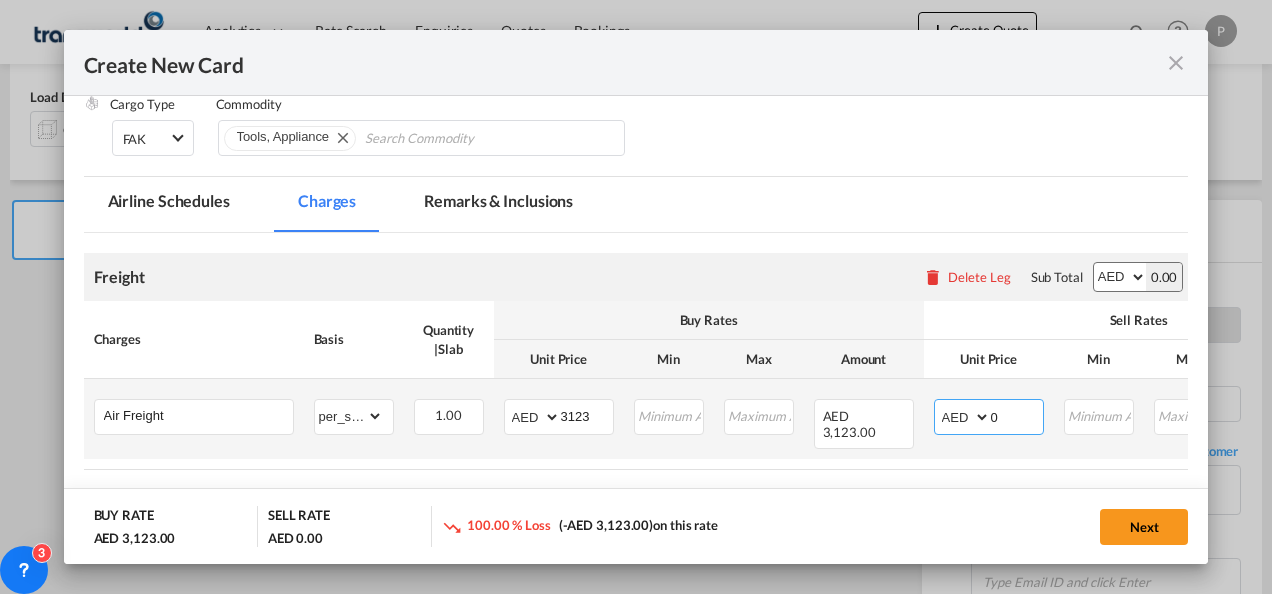 click on "0" at bounding box center (1017, 415) 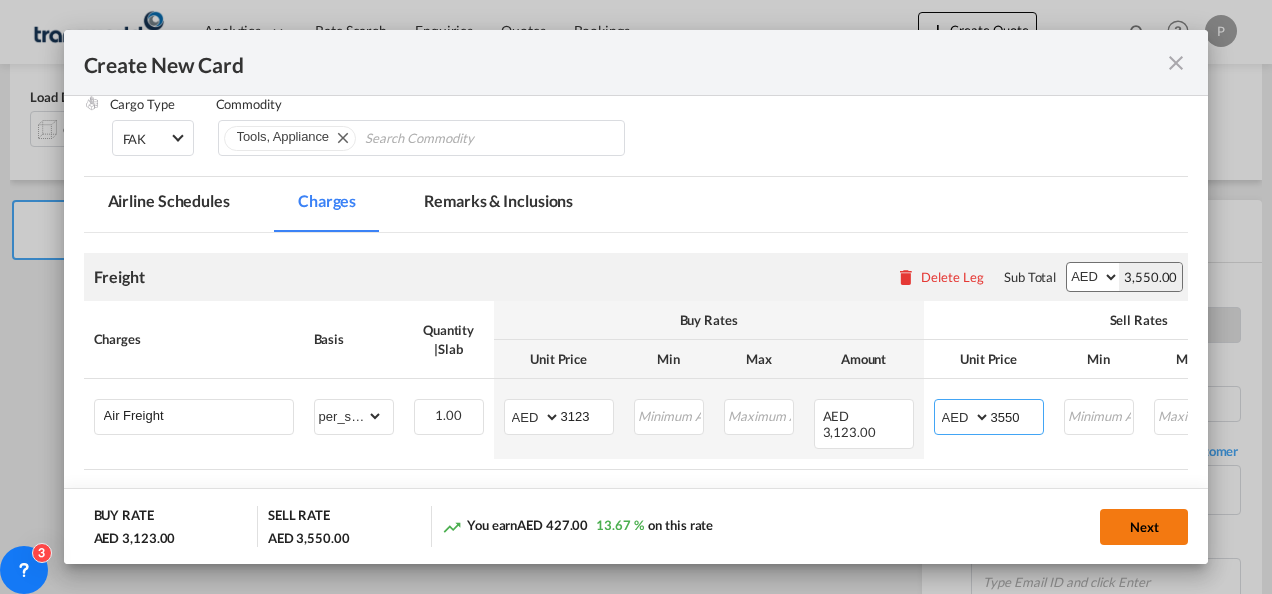 type on "3550" 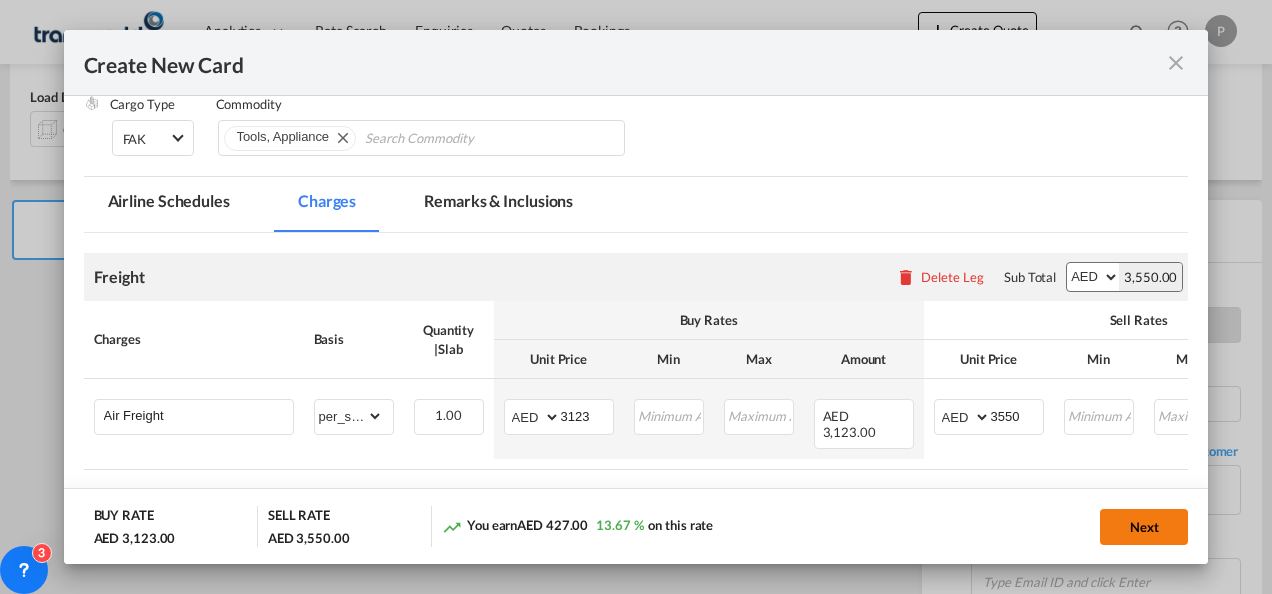 click on "Next" 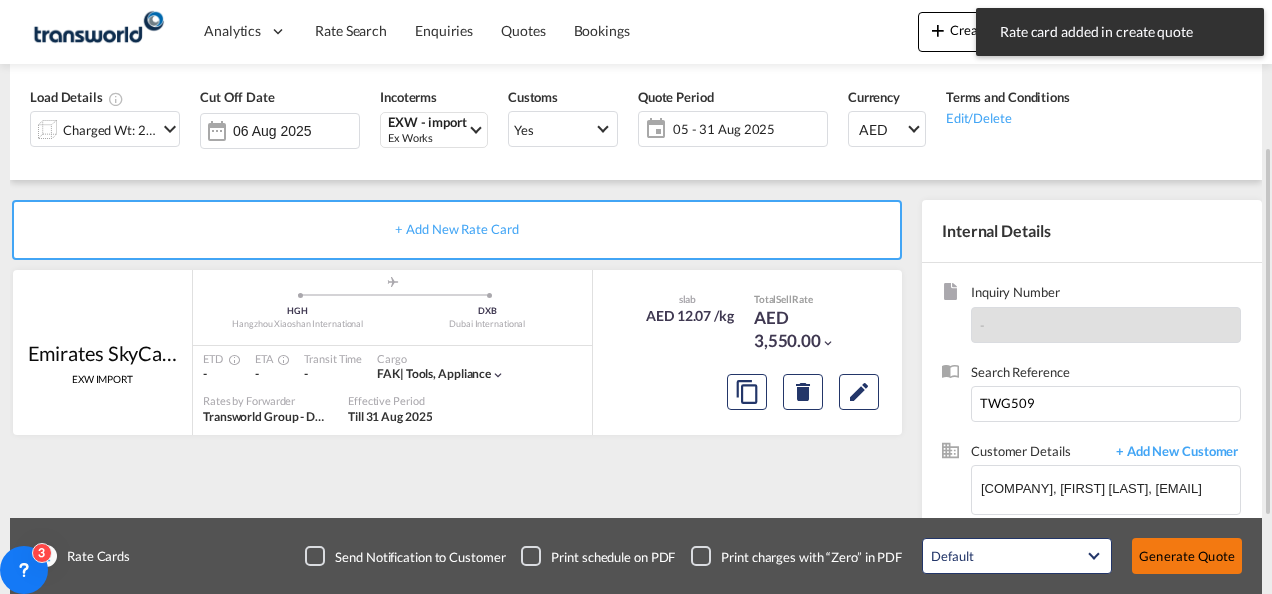 click on "Generate Quote" at bounding box center (1187, 556) 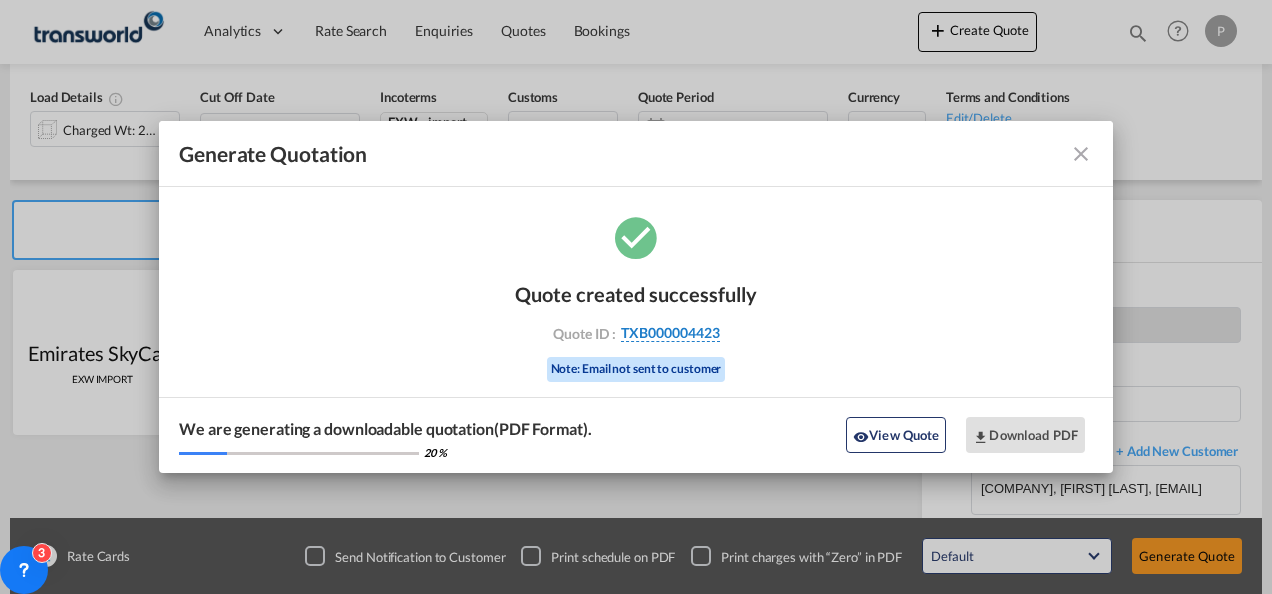 click on "TXB000004423" at bounding box center [670, 333] 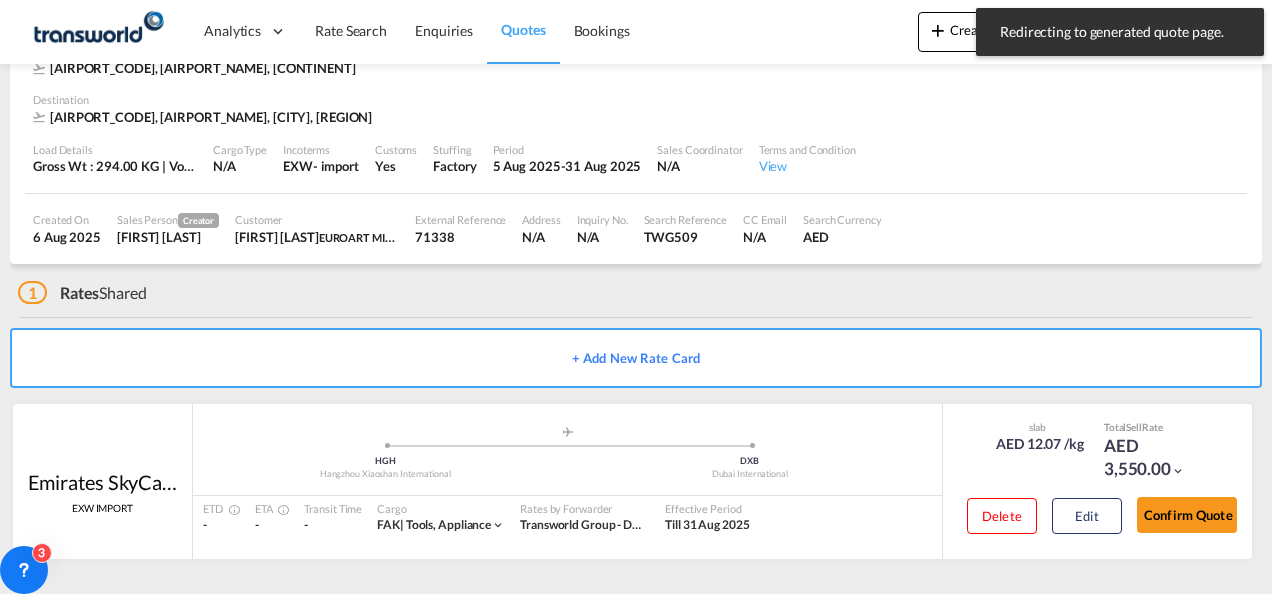 scroll, scrollTop: 122, scrollLeft: 0, axis: vertical 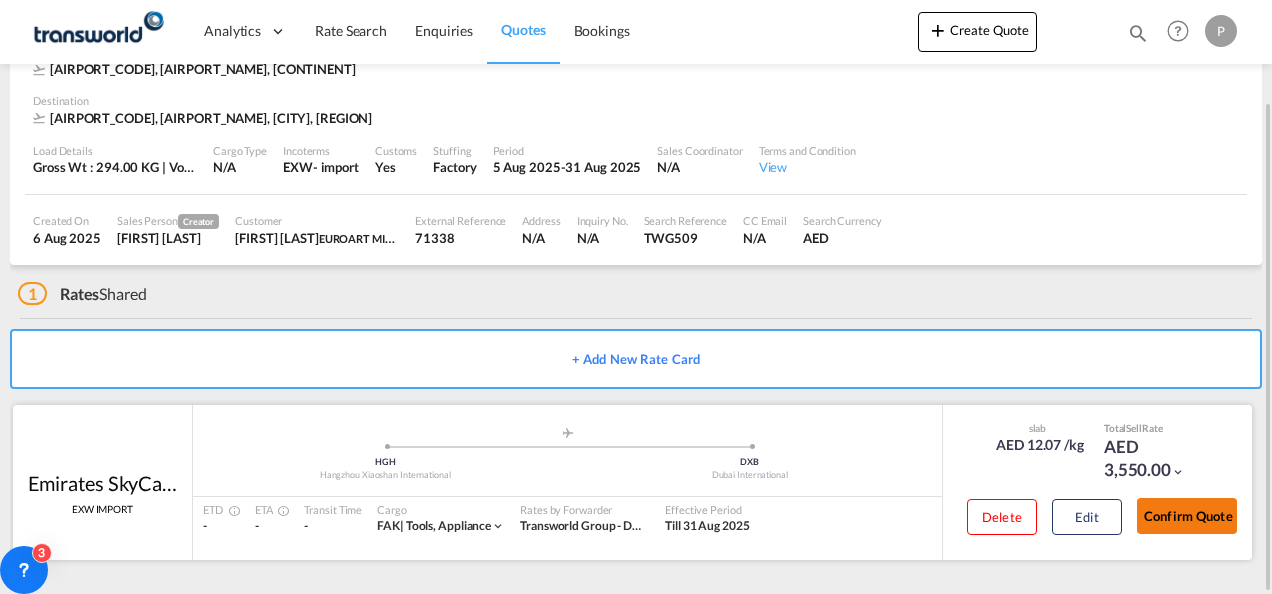 click on "Confirm Quote" at bounding box center (1187, 516) 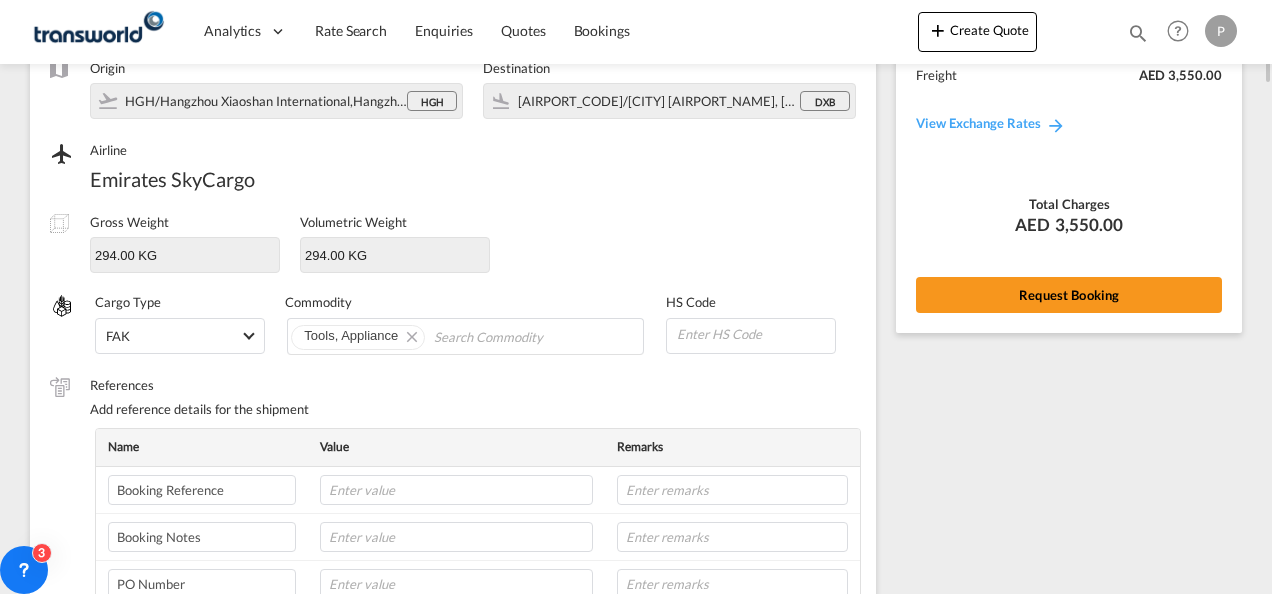scroll, scrollTop: 0, scrollLeft: 0, axis: both 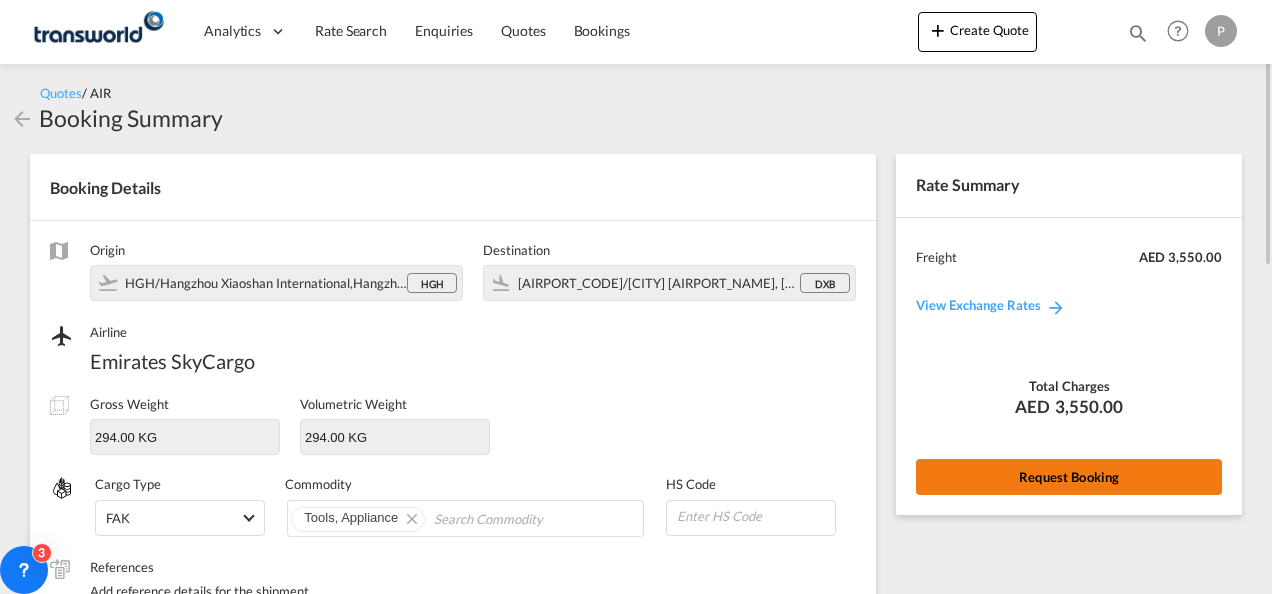 click on "Request Booking" at bounding box center [1069, 477] 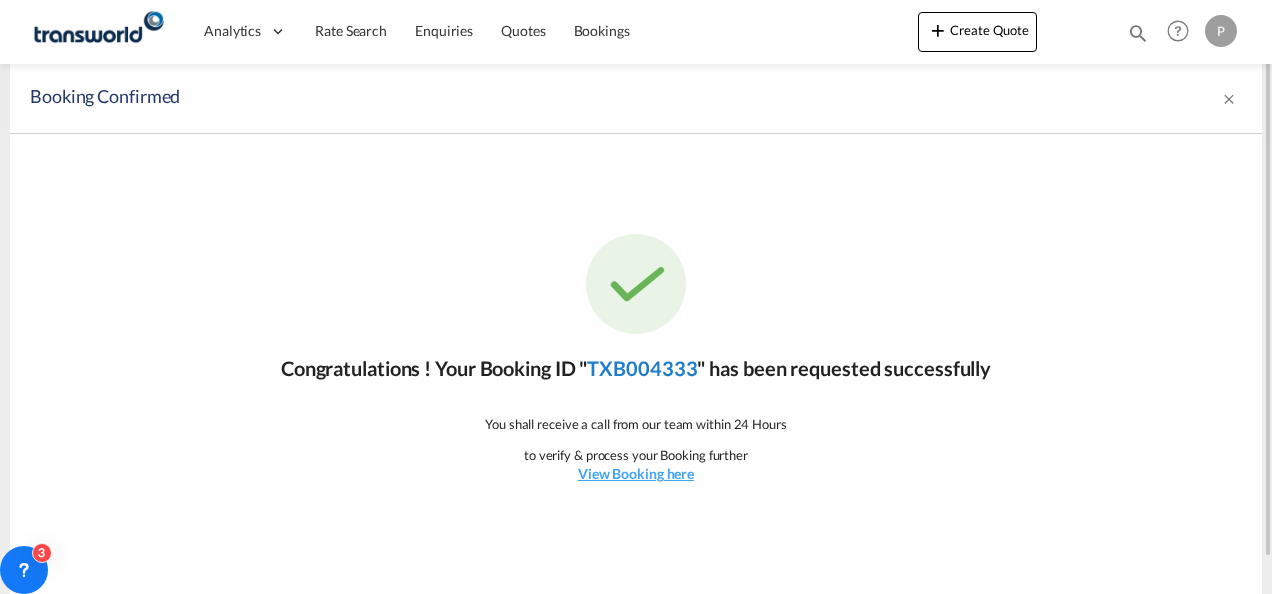 click on "TXB004333" 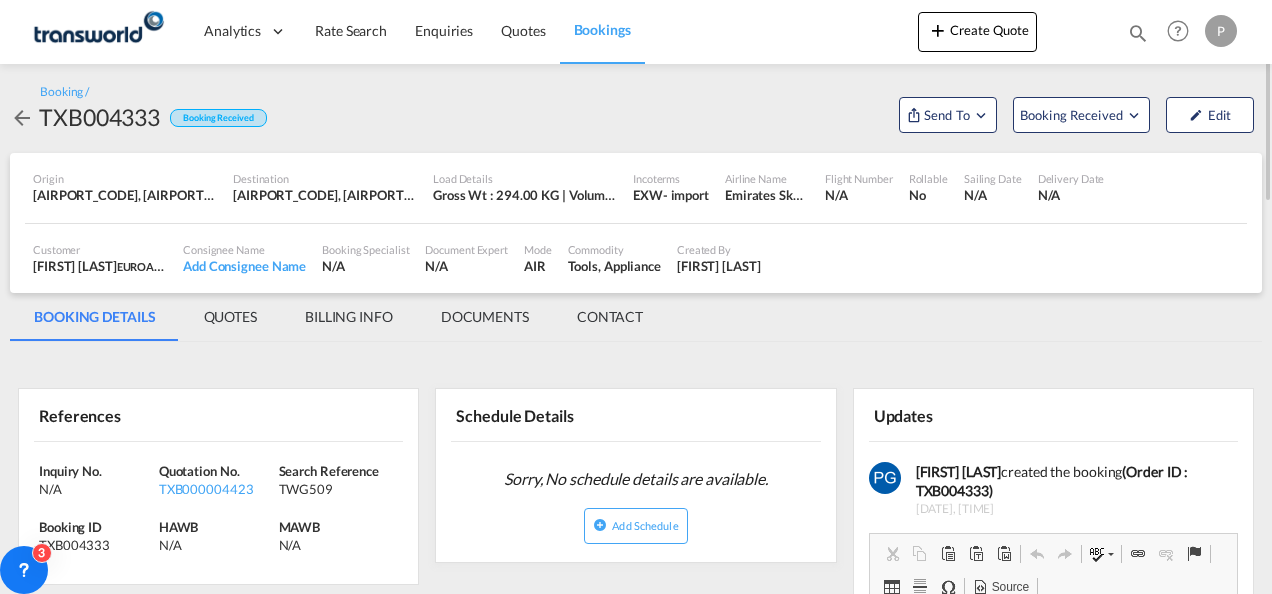 scroll, scrollTop: 0, scrollLeft: 0, axis: both 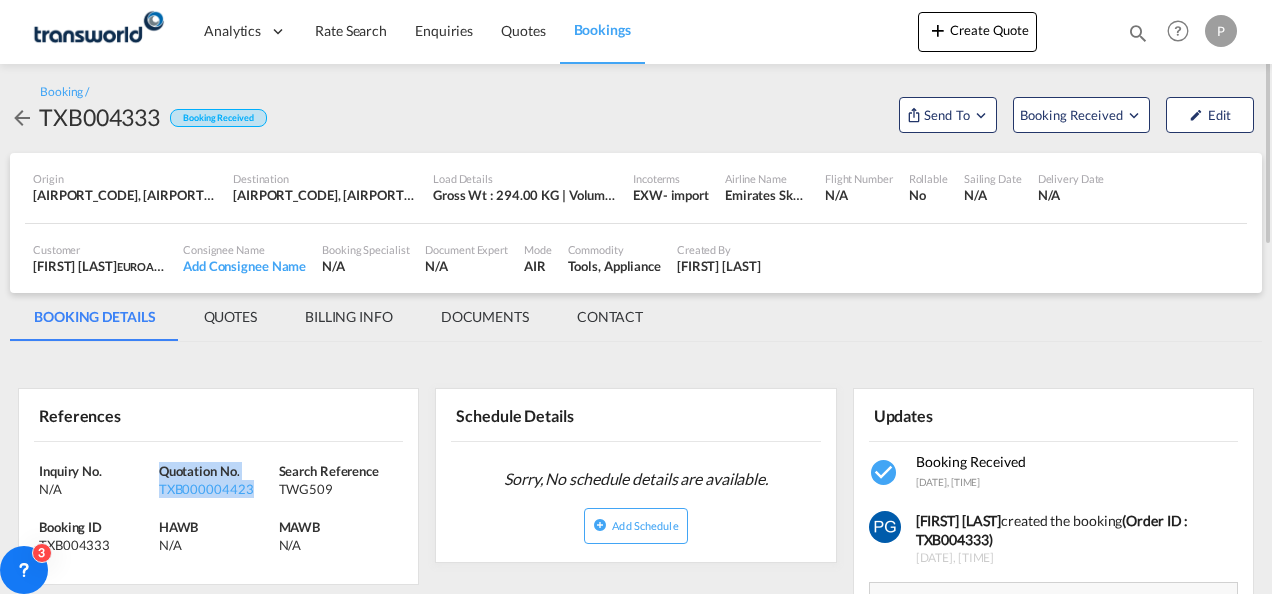 drag, startPoint x: 261, startPoint y: 492, endPoint x: 160, endPoint y: 470, distance: 103.36827 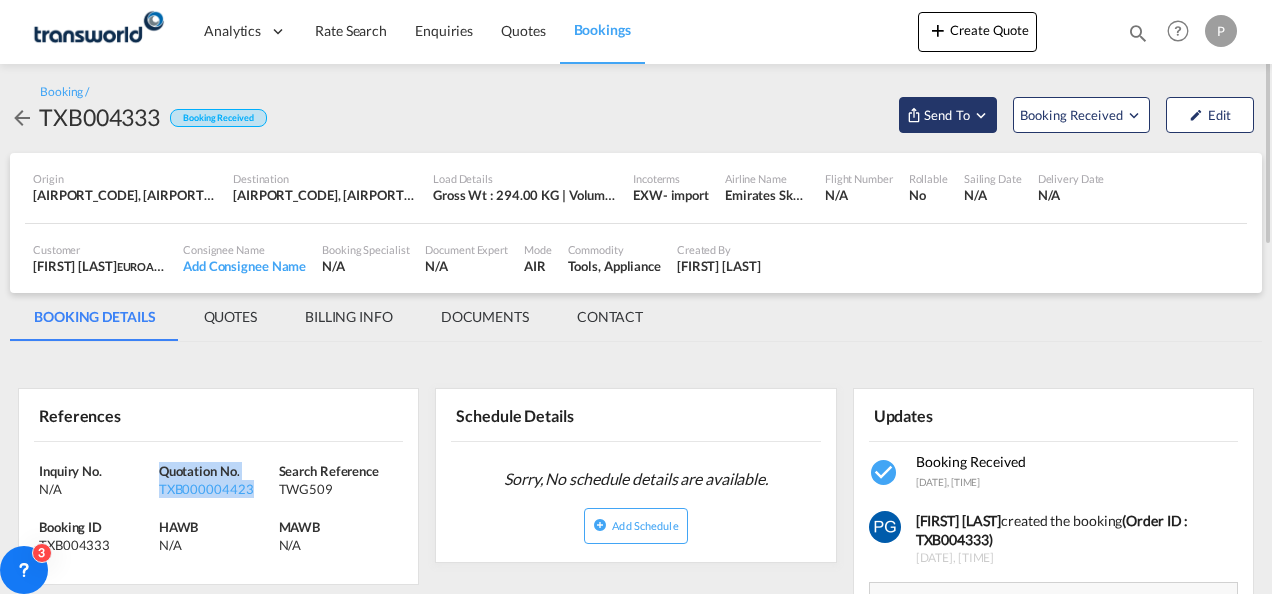 click on "Send To" at bounding box center [947, 115] 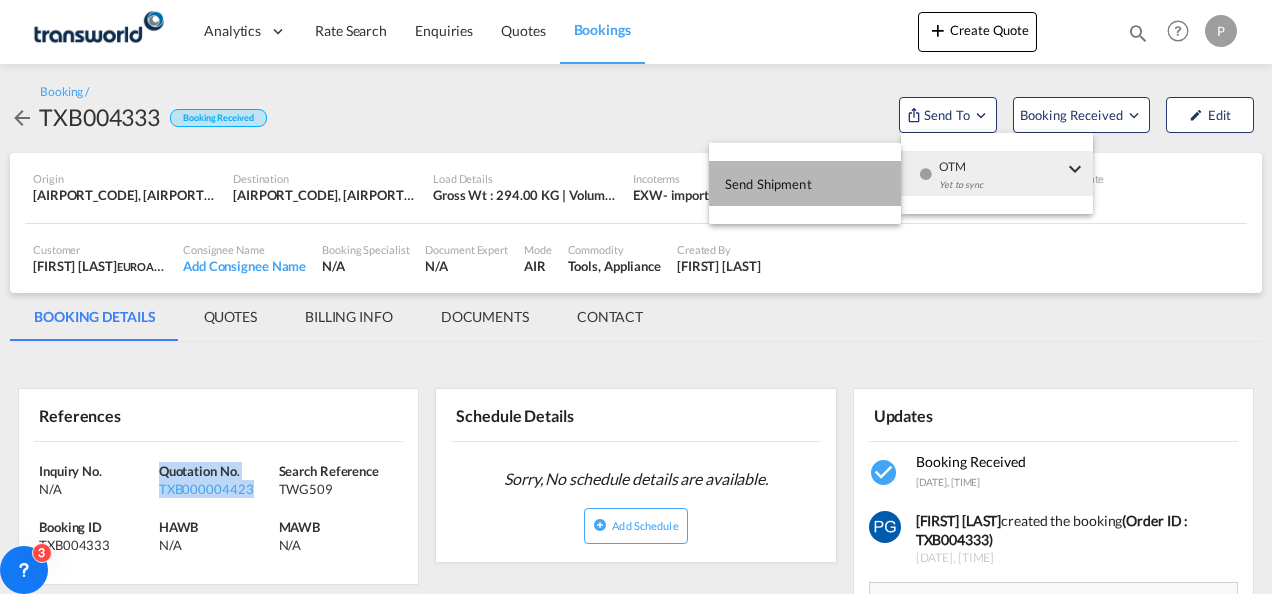 click on "Send Shipment" at bounding box center [805, 183] 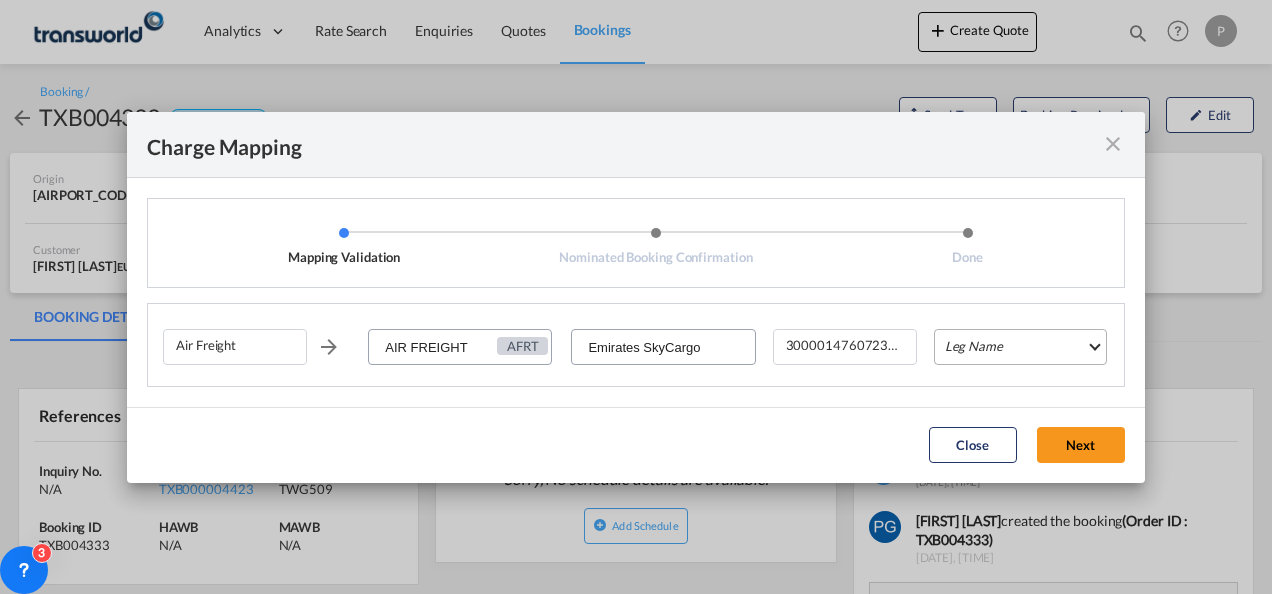 click on "Leg Name HANDLING ORIGIN HANDLING DESTINATION OTHERS TL PICK UP CUSTOMS ORIGIN AIR CUSTOMS DESTINATION TL DELIVERY" at bounding box center (1020, 347) 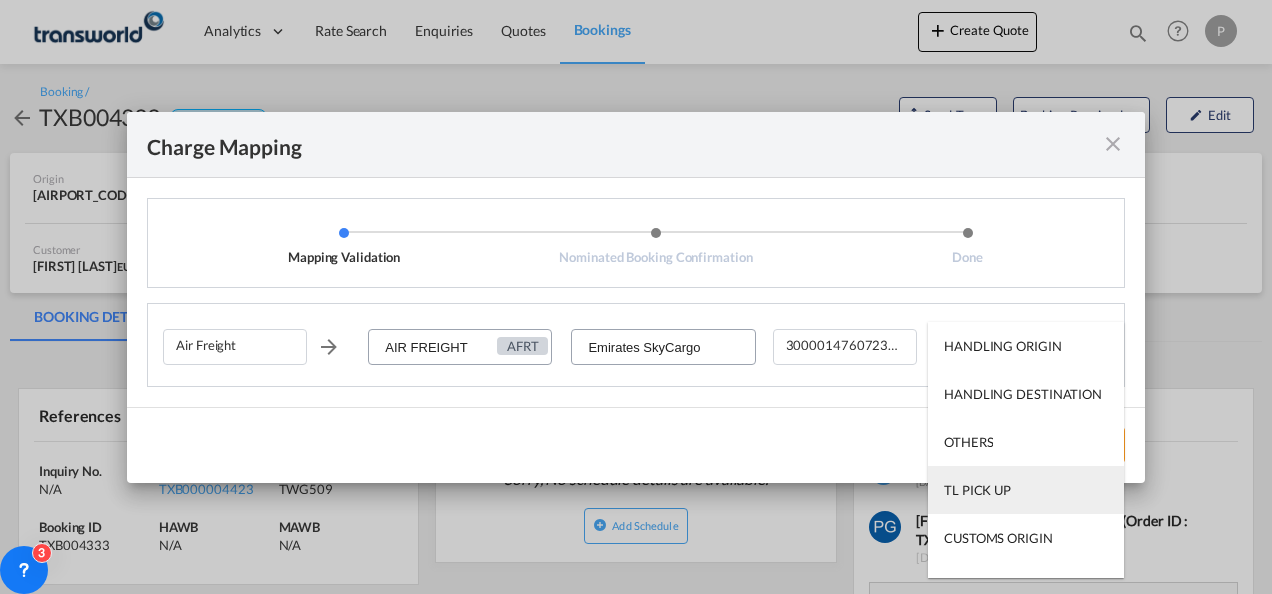 scroll, scrollTop: 128, scrollLeft: 0, axis: vertical 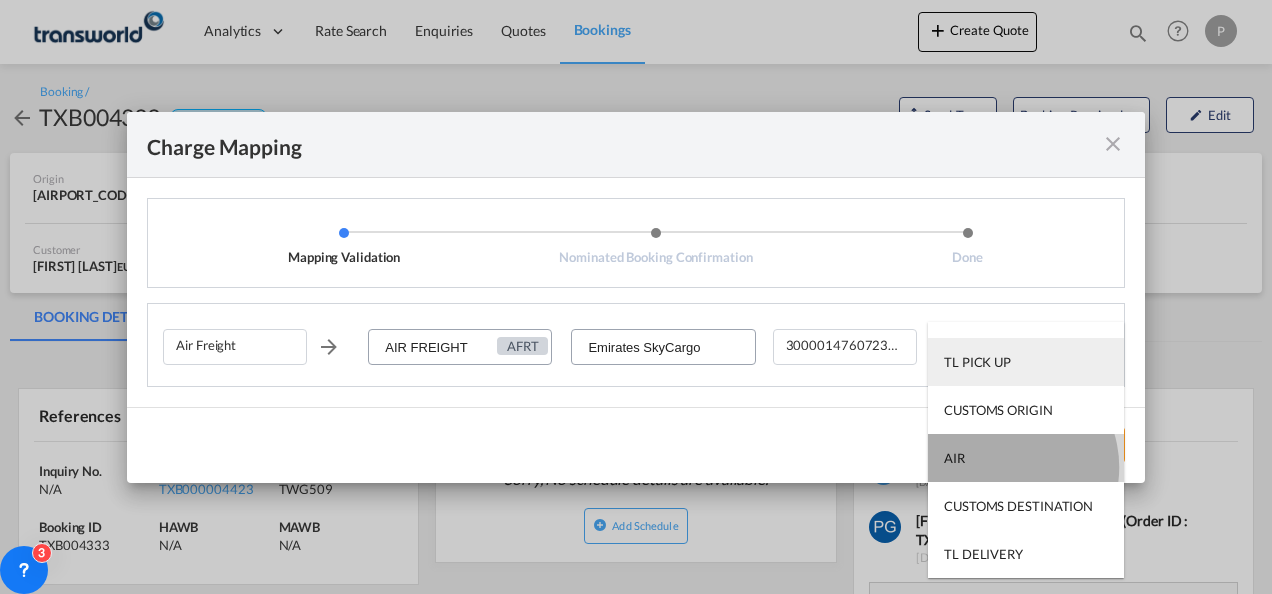 click on "AIR" at bounding box center [1026, 458] 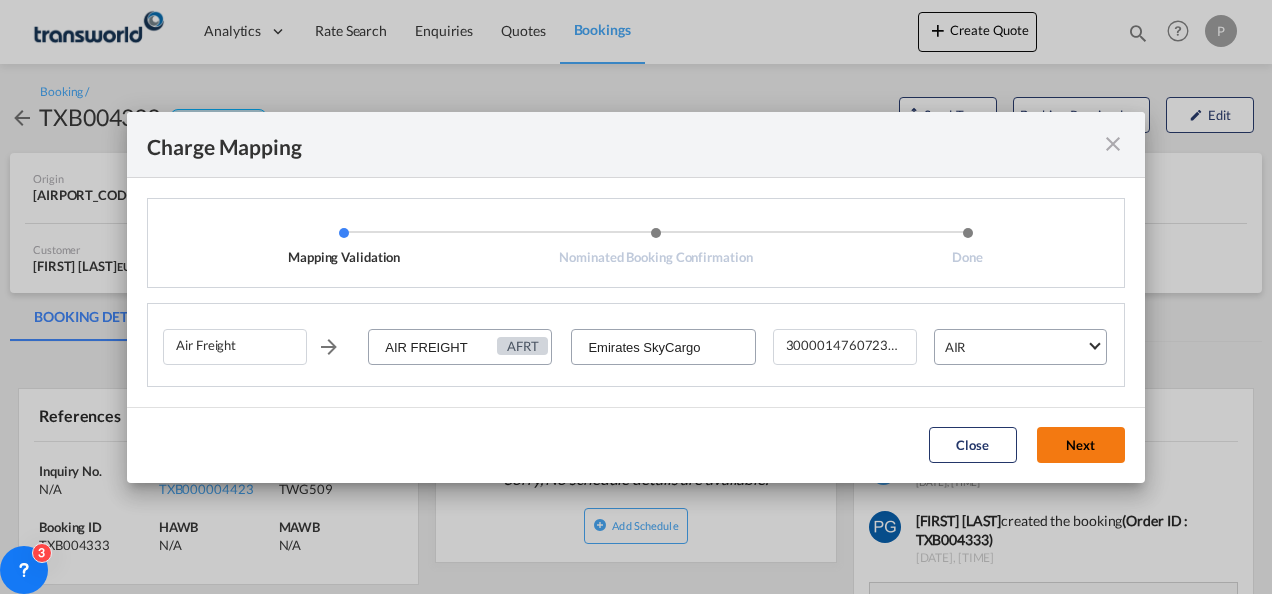 click on "Next" 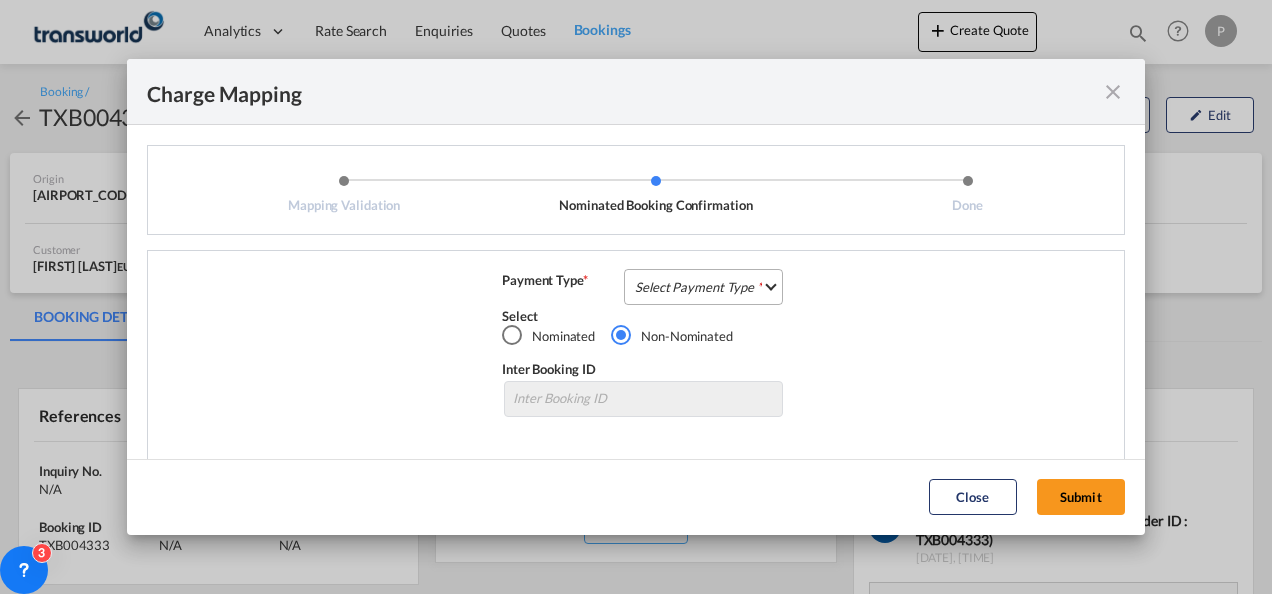 click on "Select Payment Type
COLLECT
PREPAID" at bounding box center [703, 287] 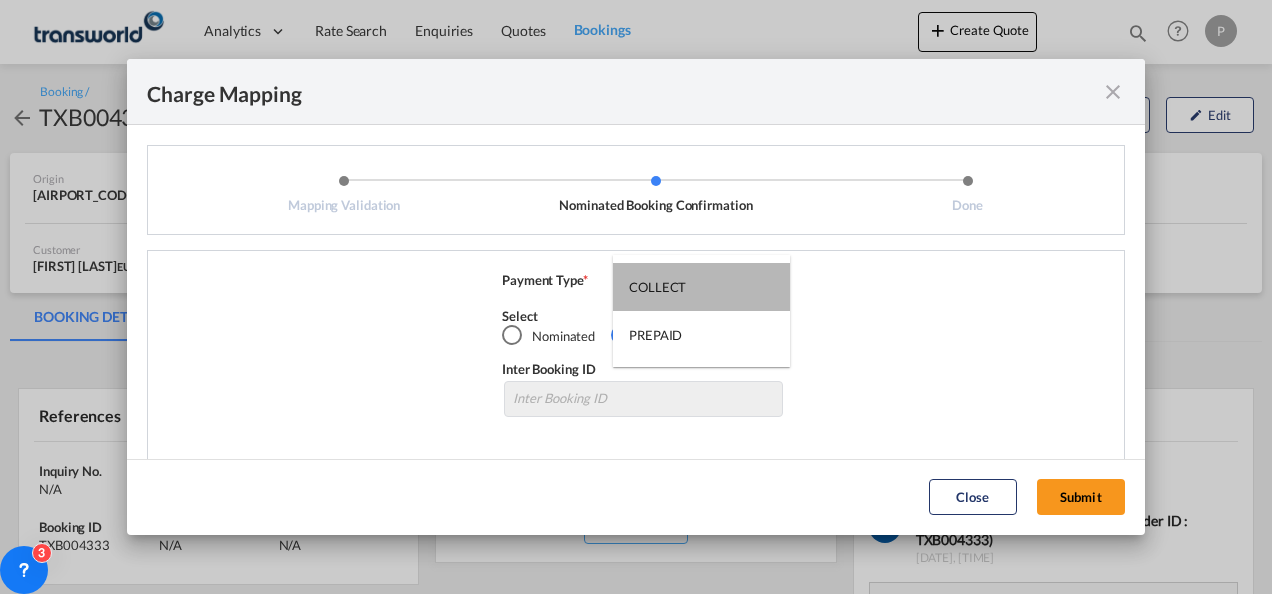 click on "COLLECT" at bounding box center [657, 287] 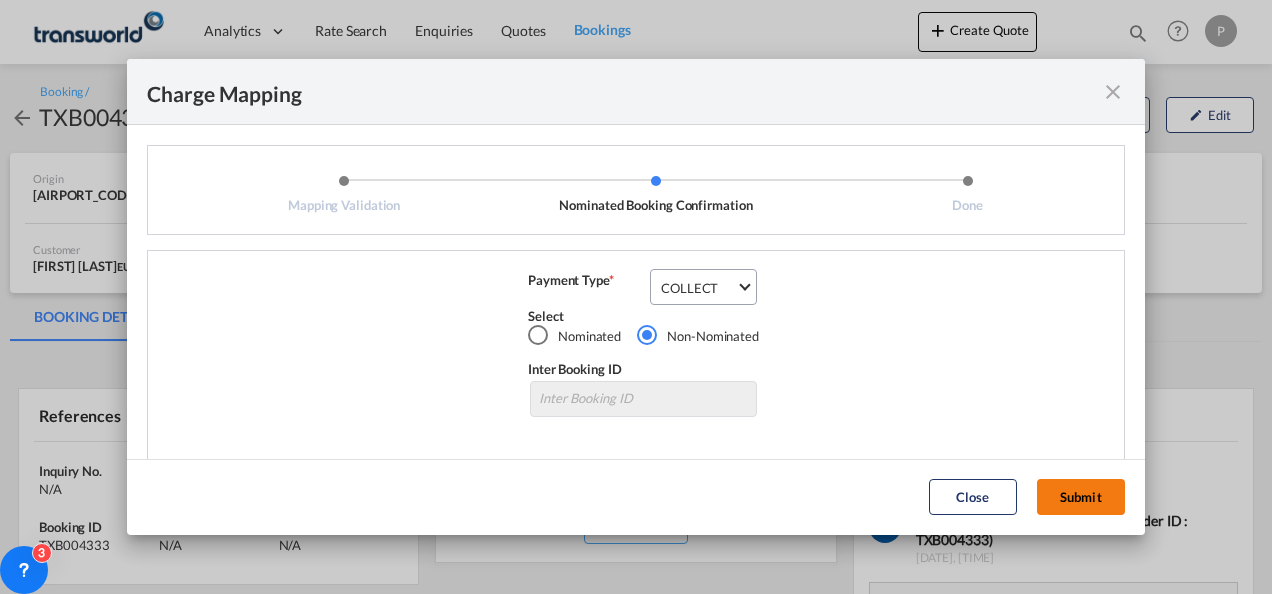 click on "Submit" 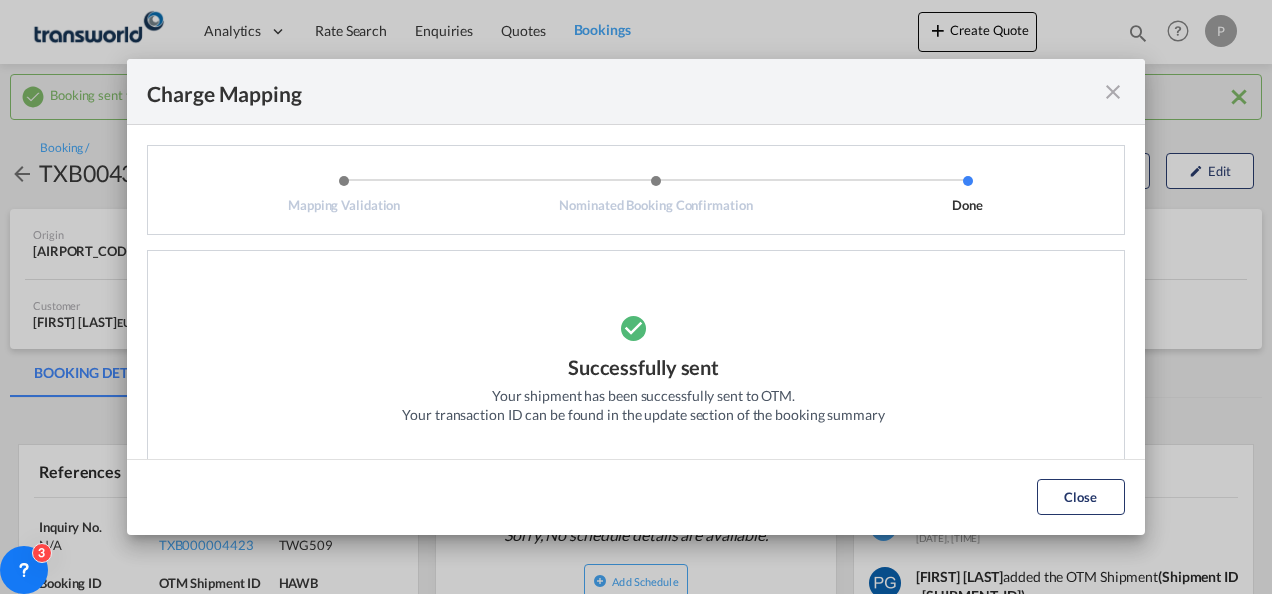 click at bounding box center [1113, 92] 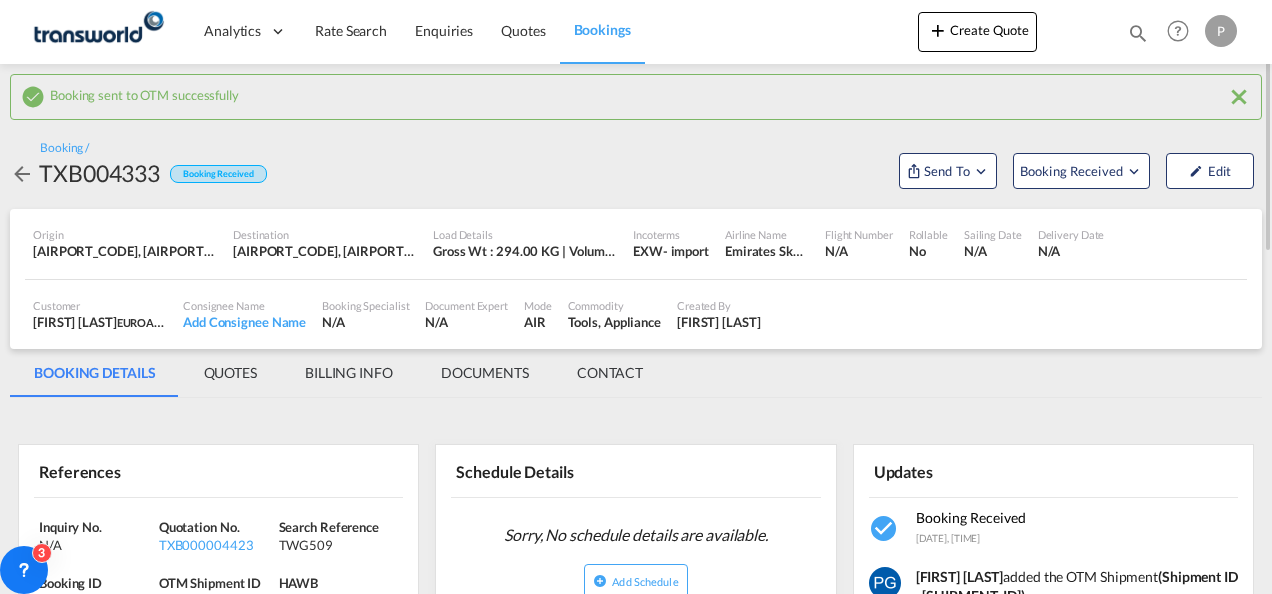 scroll, scrollTop: 289, scrollLeft: 0, axis: vertical 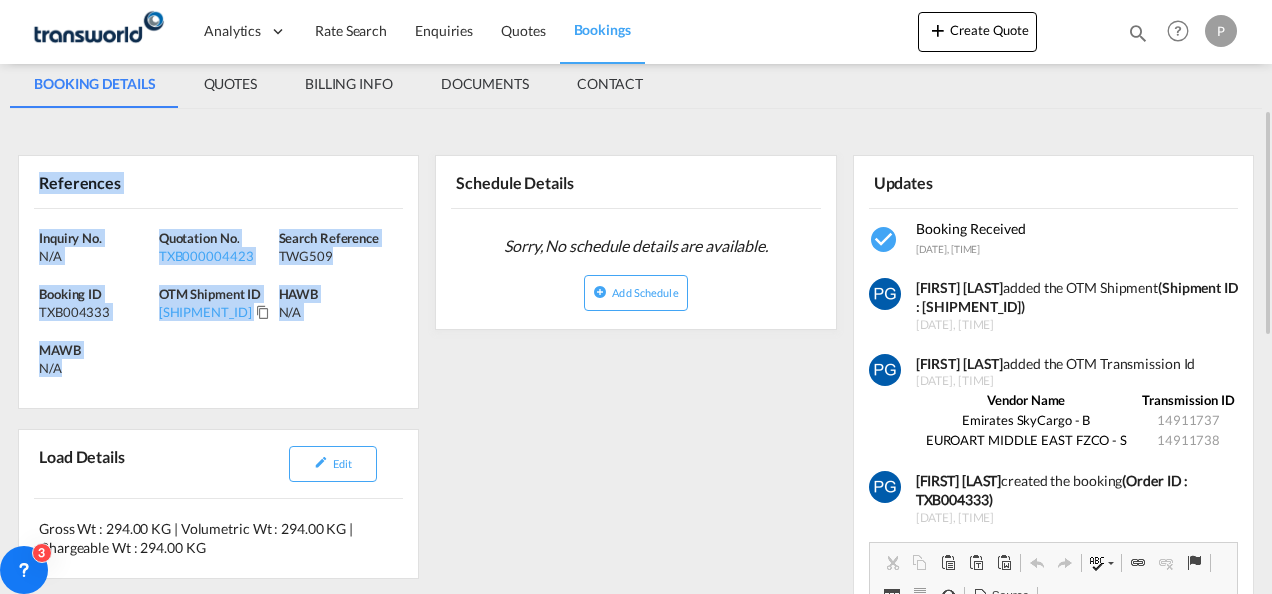 drag, startPoint x: 32, startPoint y: 179, endPoint x: 80, endPoint y: 372, distance: 198.87936 